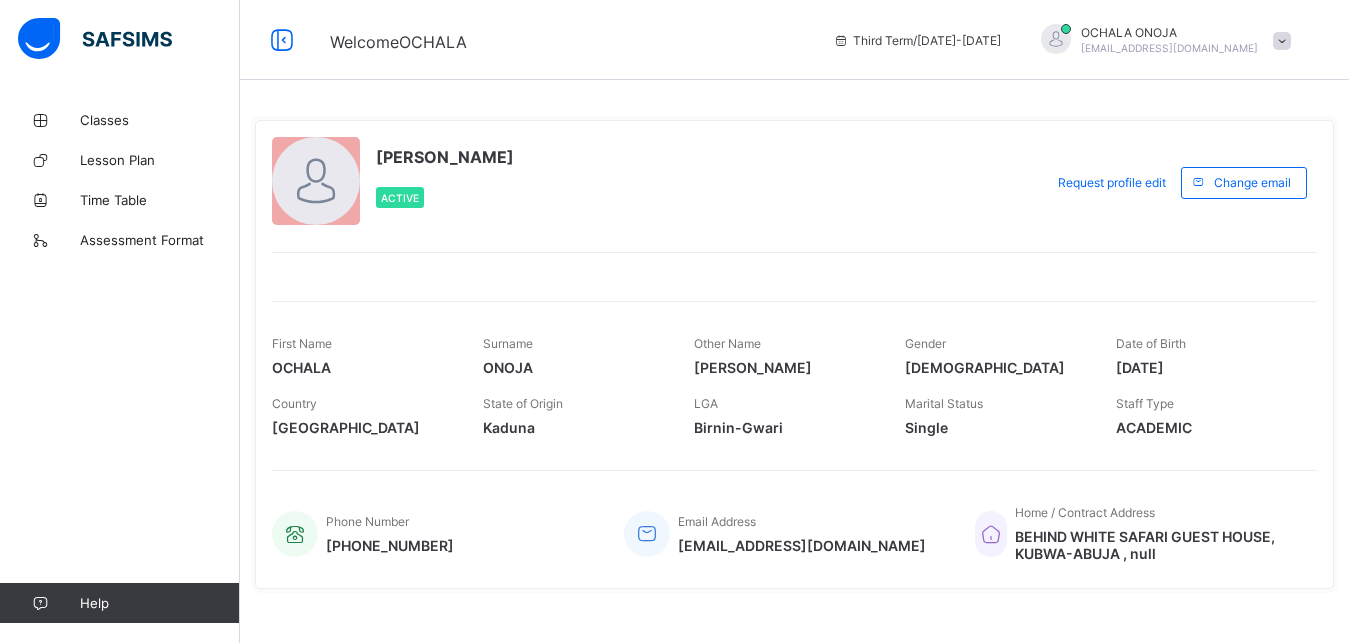 scroll, scrollTop: 0, scrollLeft: 0, axis: both 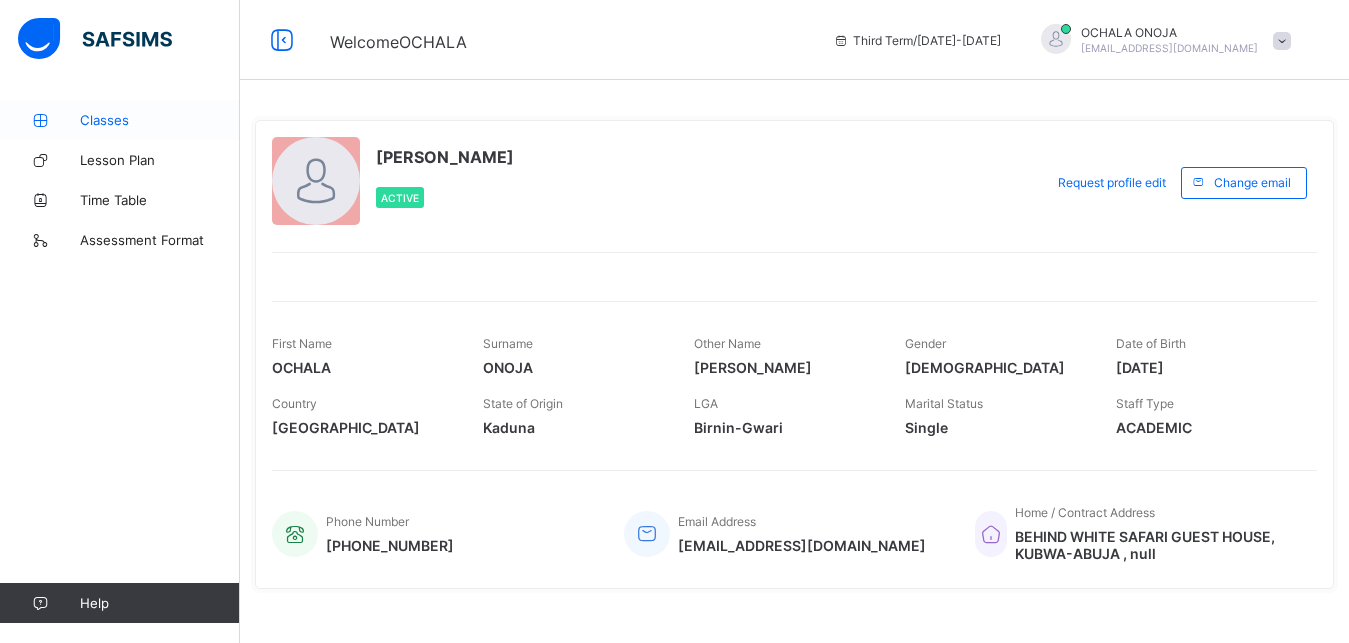 click on "Classes" at bounding box center (160, 120) 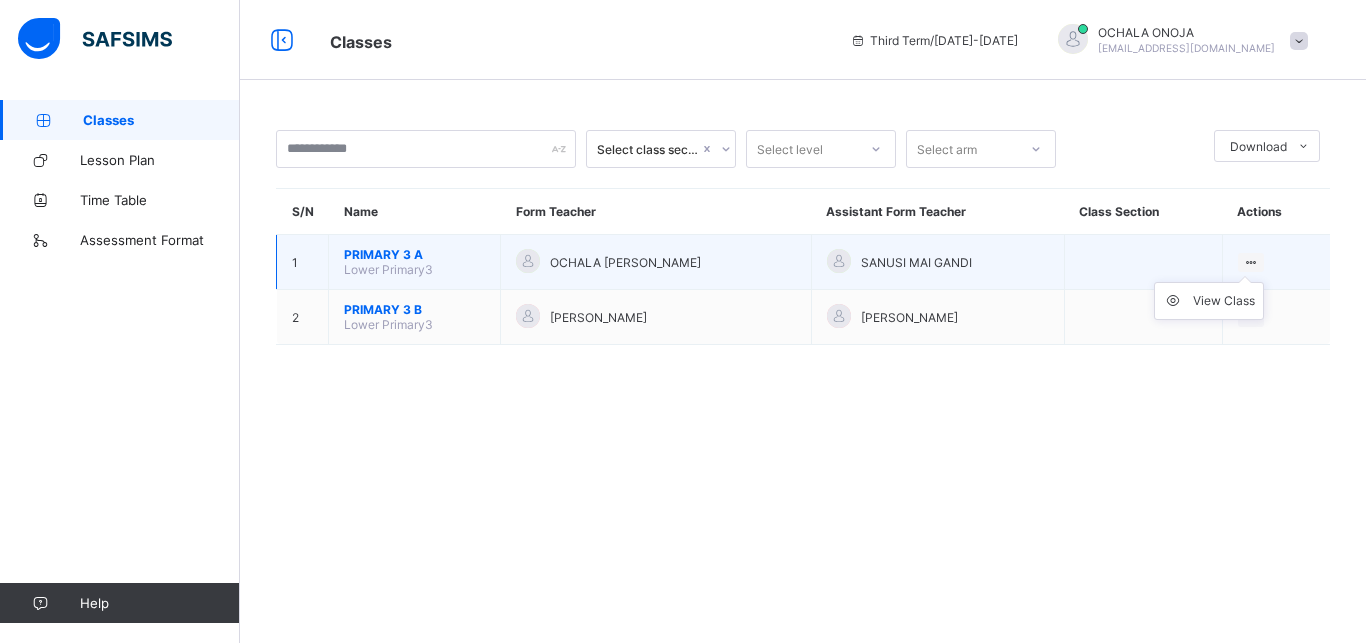 click at bounding box center [1251, 262] 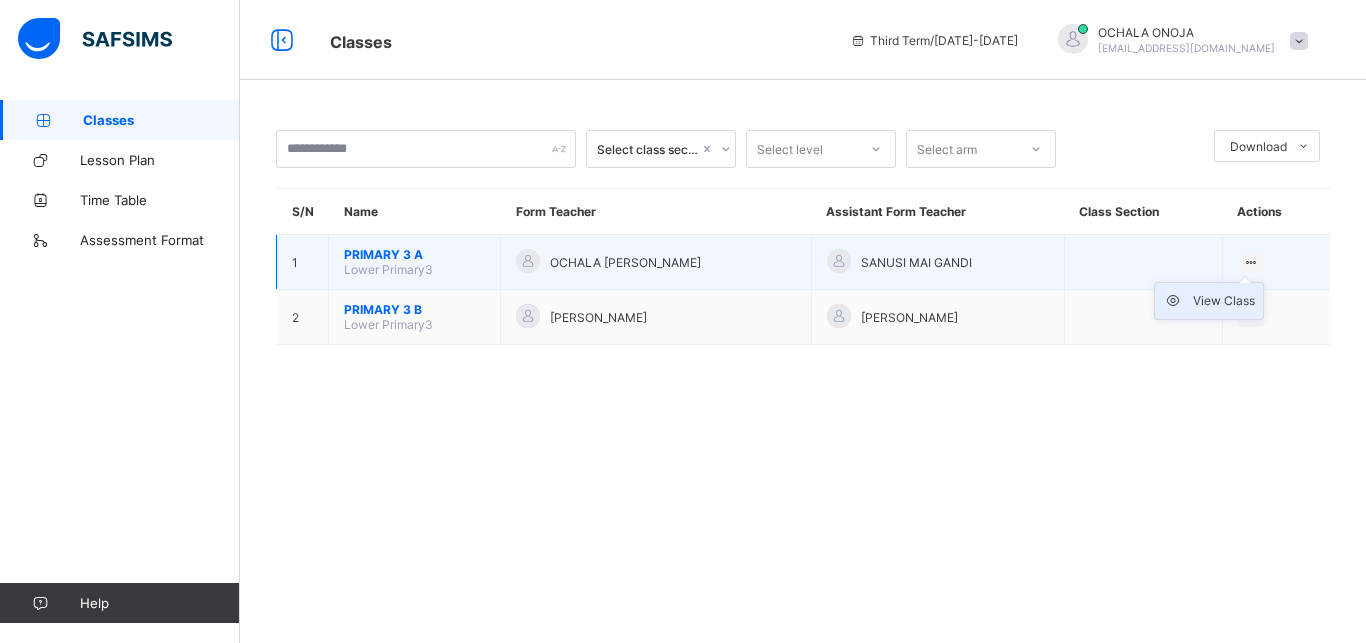 click on "View Class" at bounding box center (1224, 301) 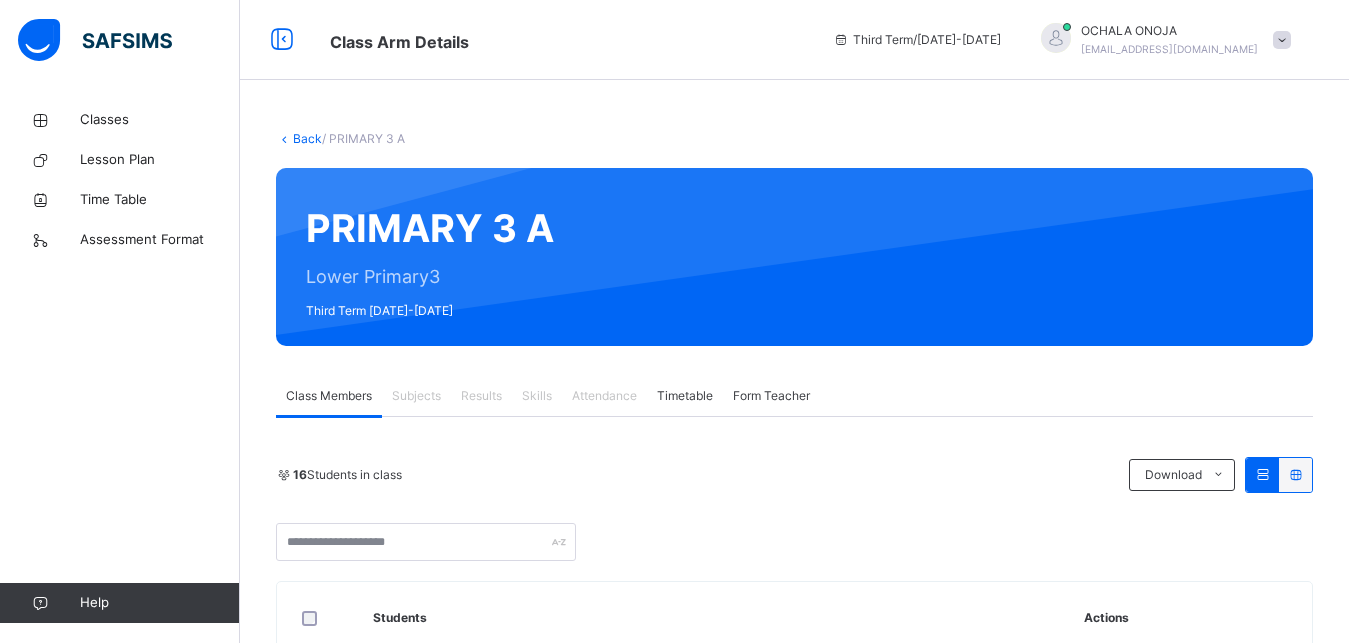 click on "Results" at bounding box center (481, 396) 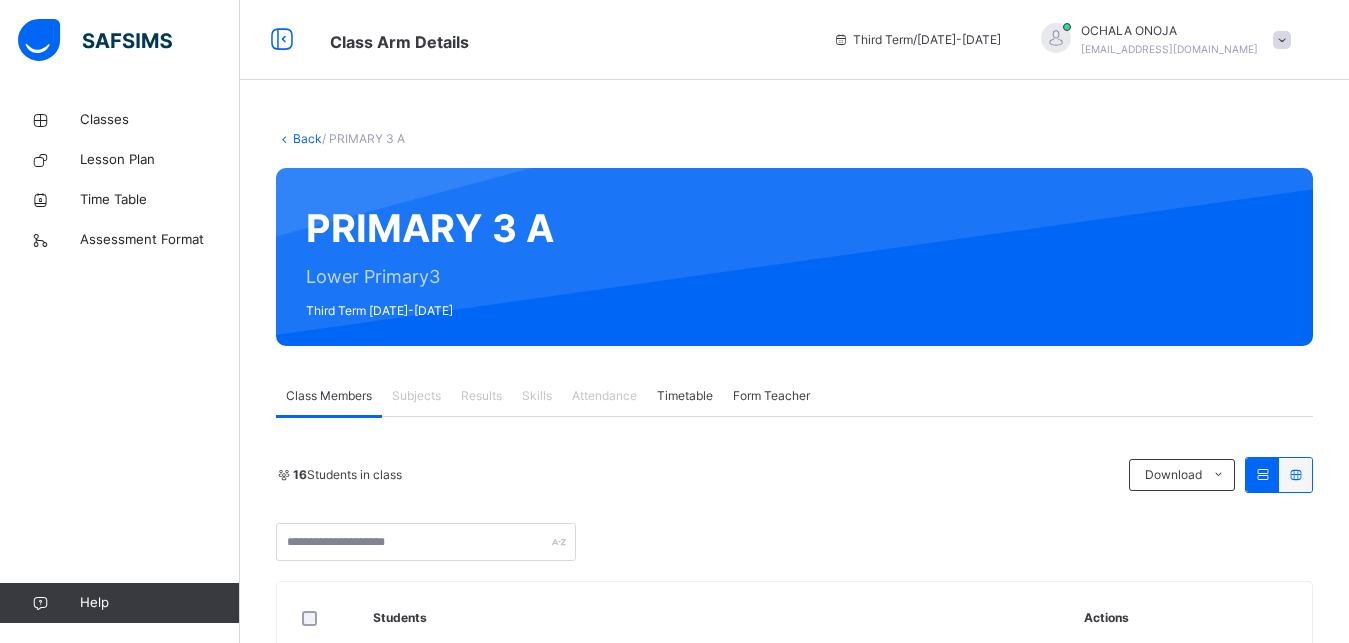 click on "Results" at bounding box center [481, 396] 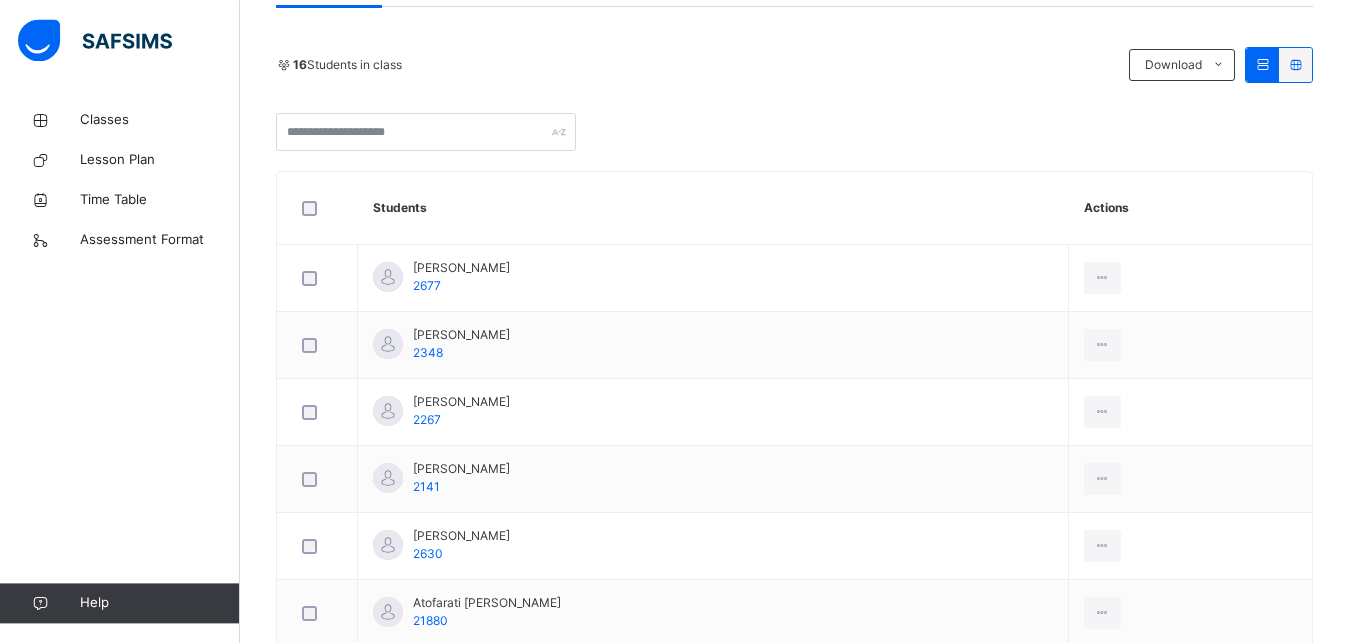 scroll, scrollTop: 408, scrollLeft: 0, axis: vertical 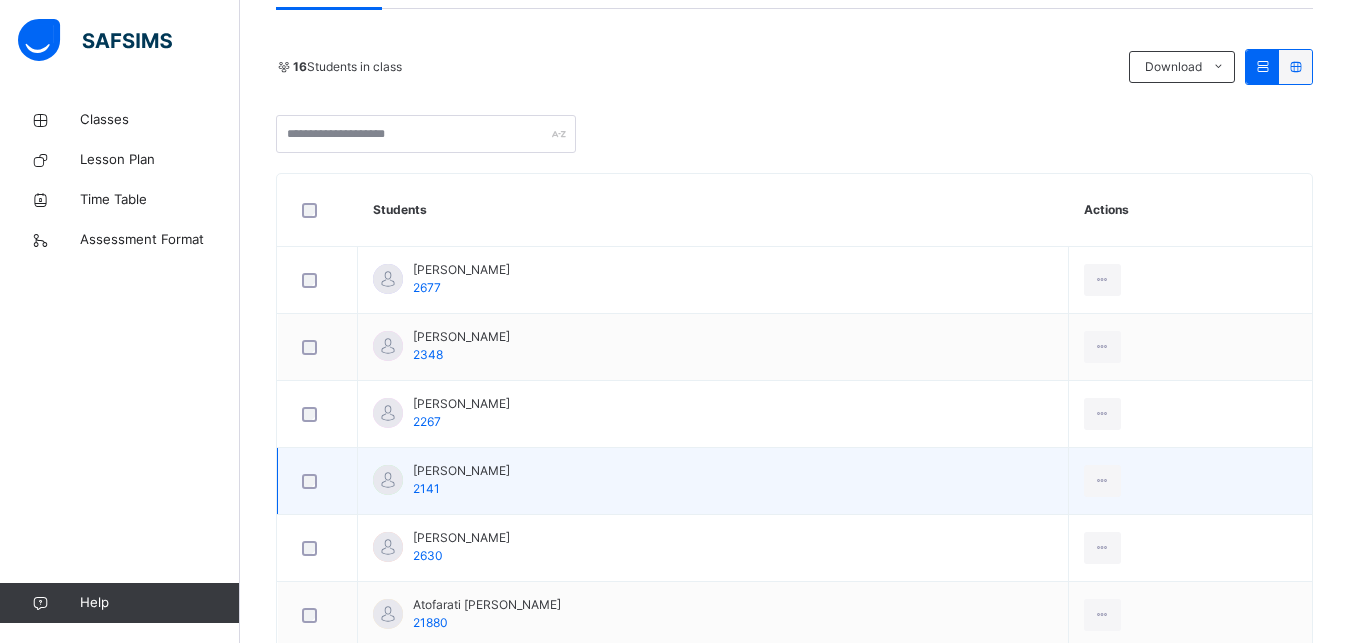 click on "[PERSON_NAME] 2141" at bounding box center [713, 481] 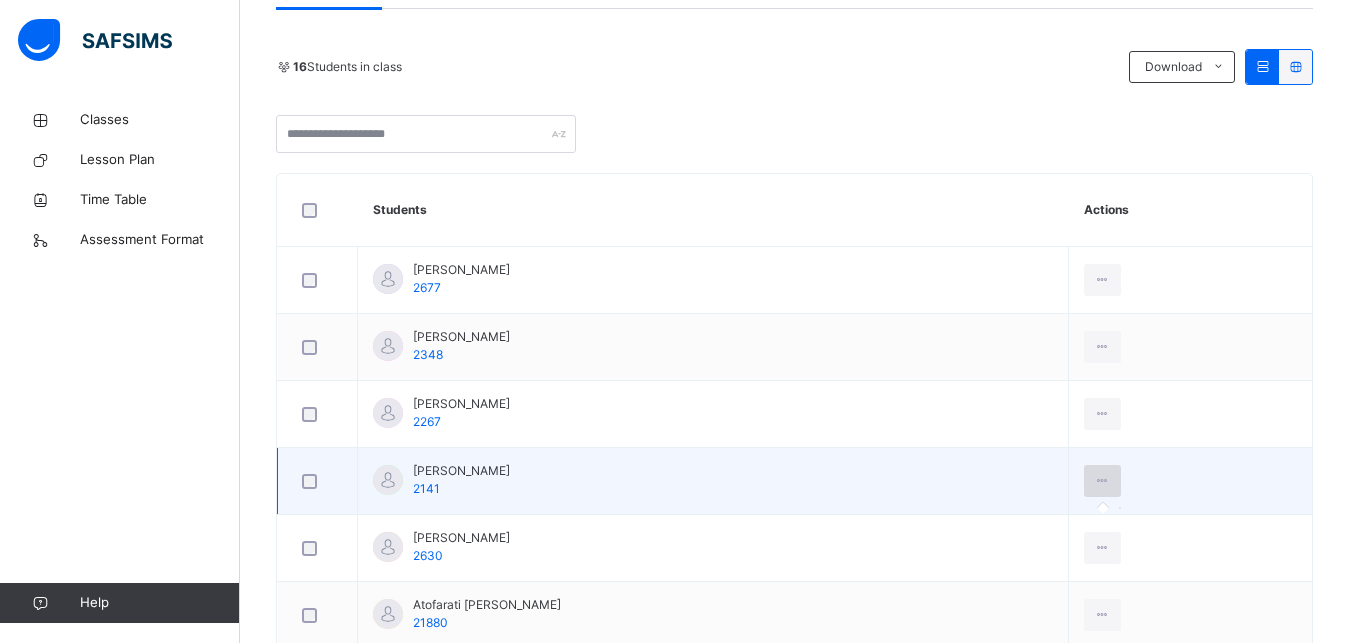 click at bounding box center (1102, 481) 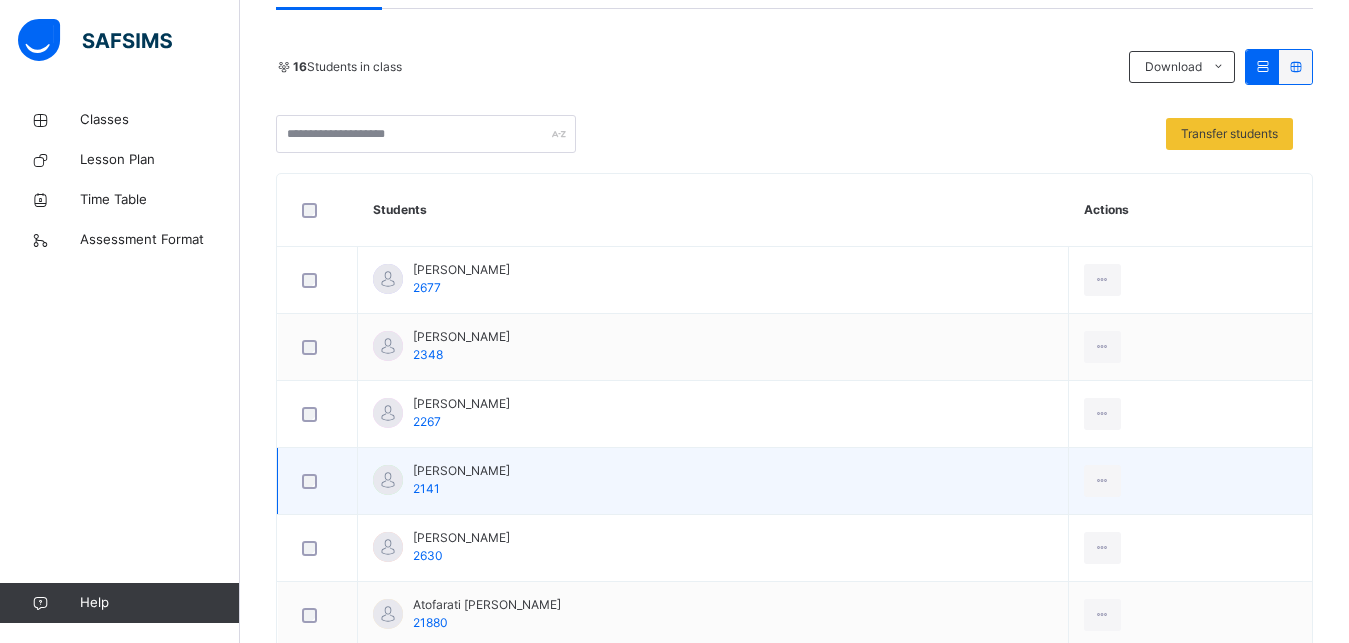 click on "[PERSON_NAME] 2141" at bounding box center (713, 481) 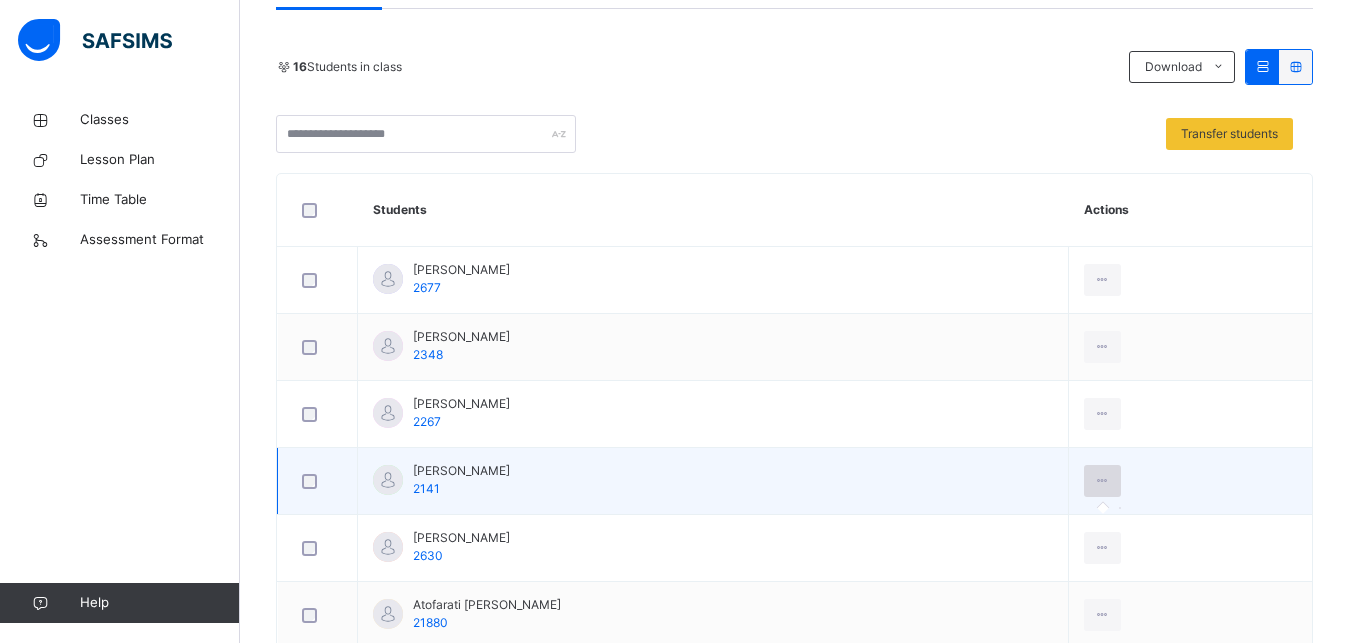 click at bounding box center (1102, 481) 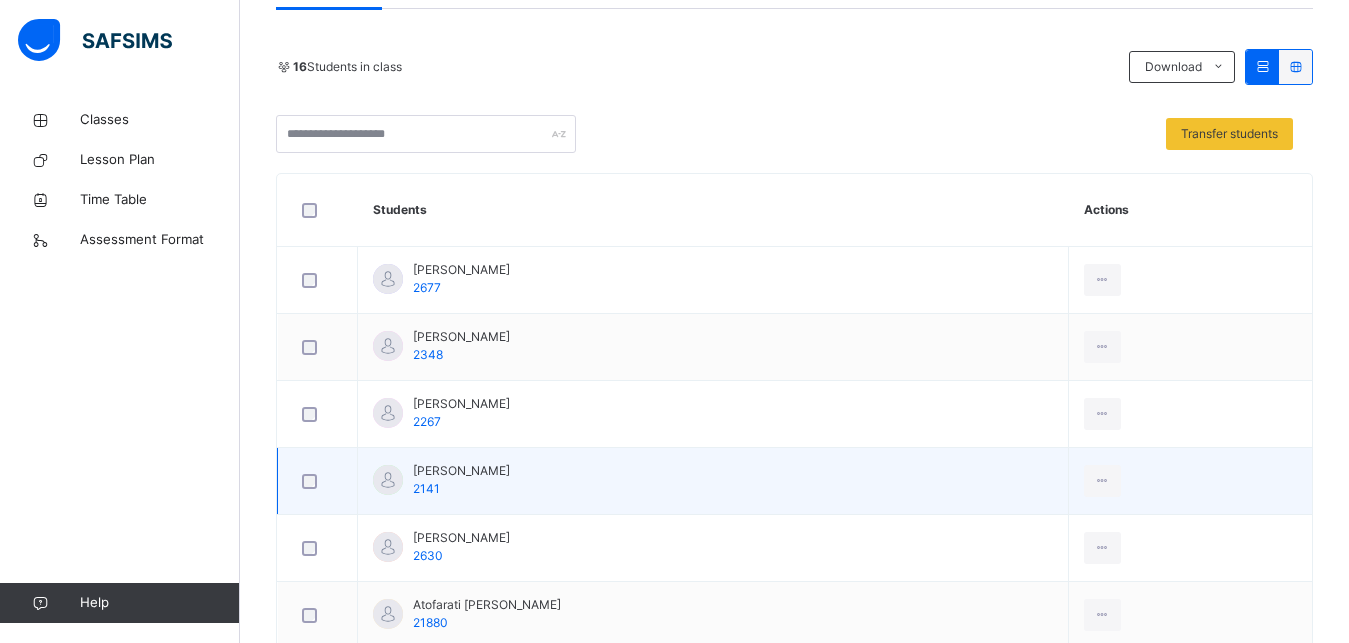 click at bounding box center [1191, 481] 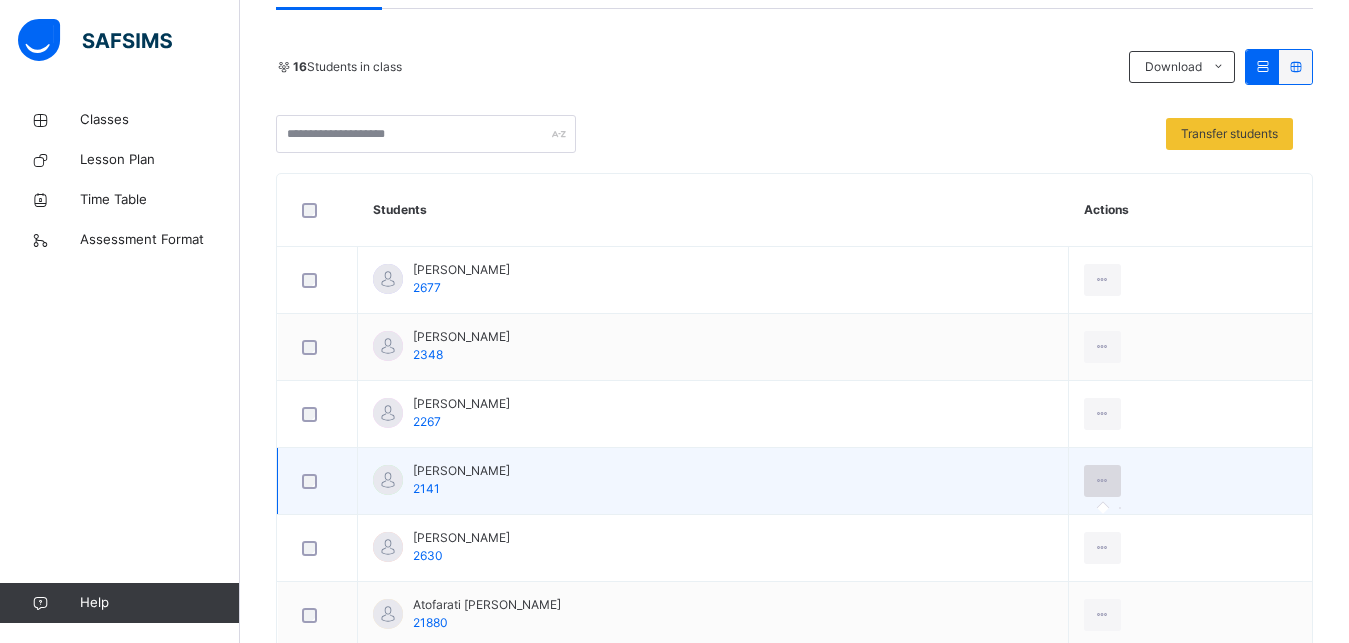 click at bounding box center (1102, 481) 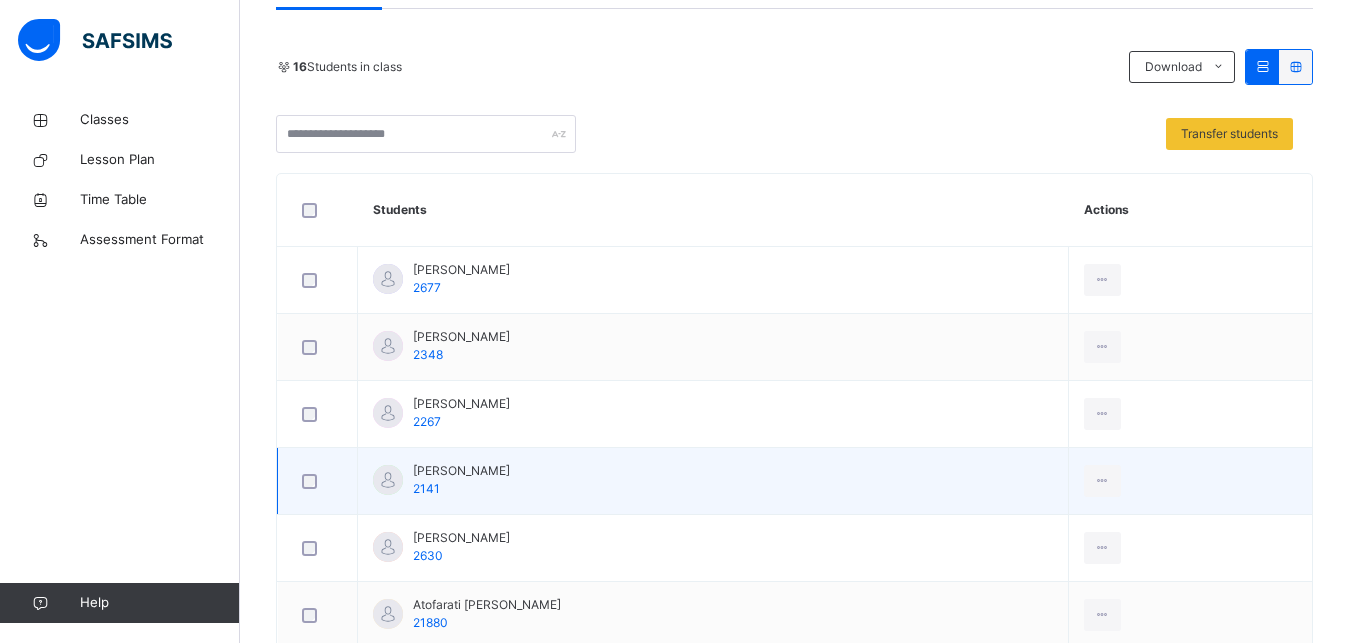 click on "[PERSON_NAME] 2141" at bounding box center (713, 481) 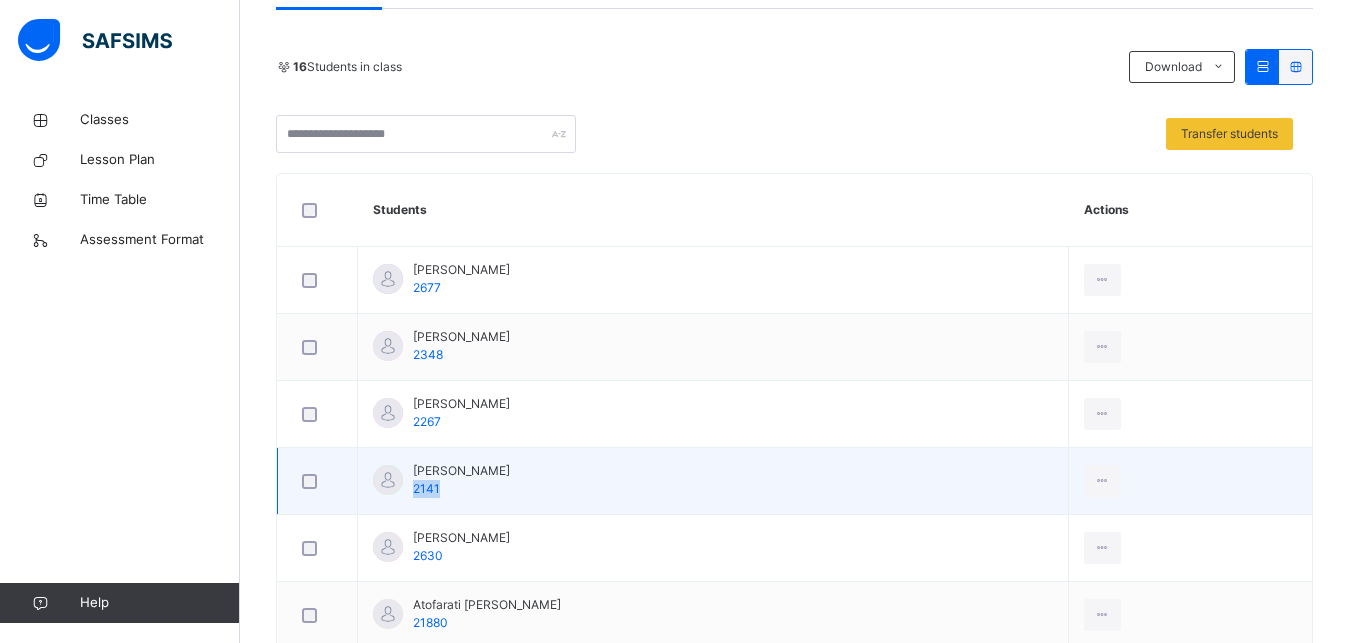 click on "[PERSON_NAME] 2141" at bounding box center (713, 481) 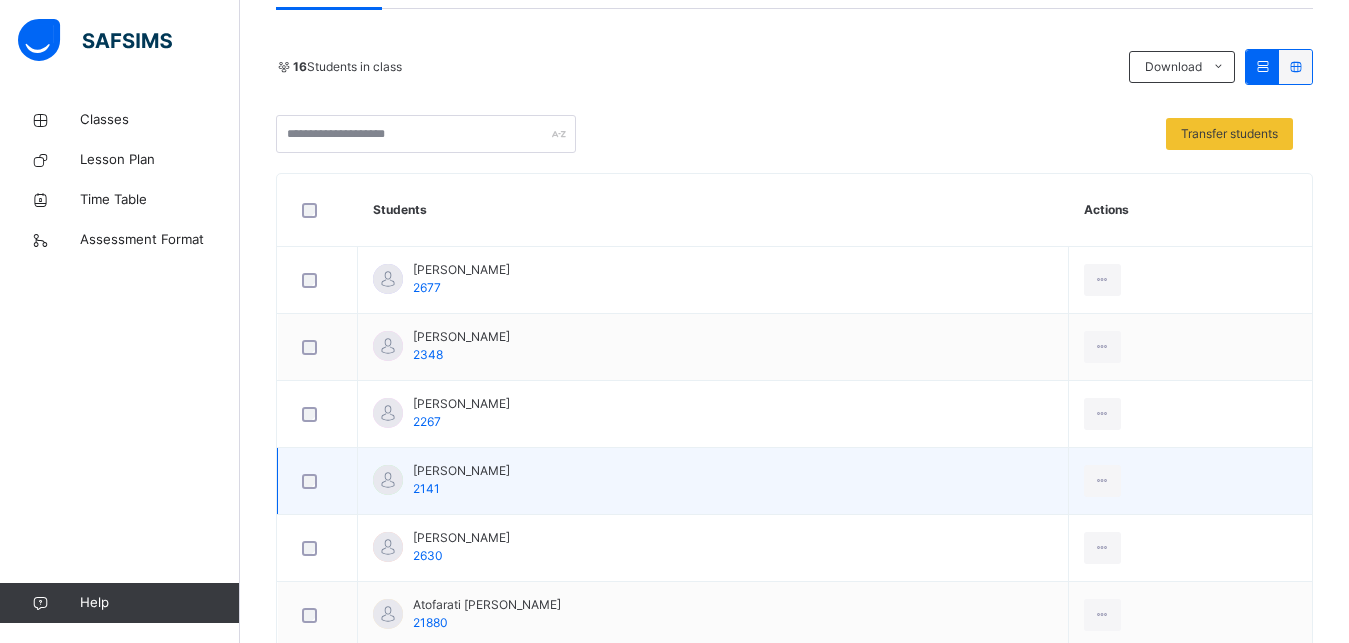 click at bounding box center (1191, 481) 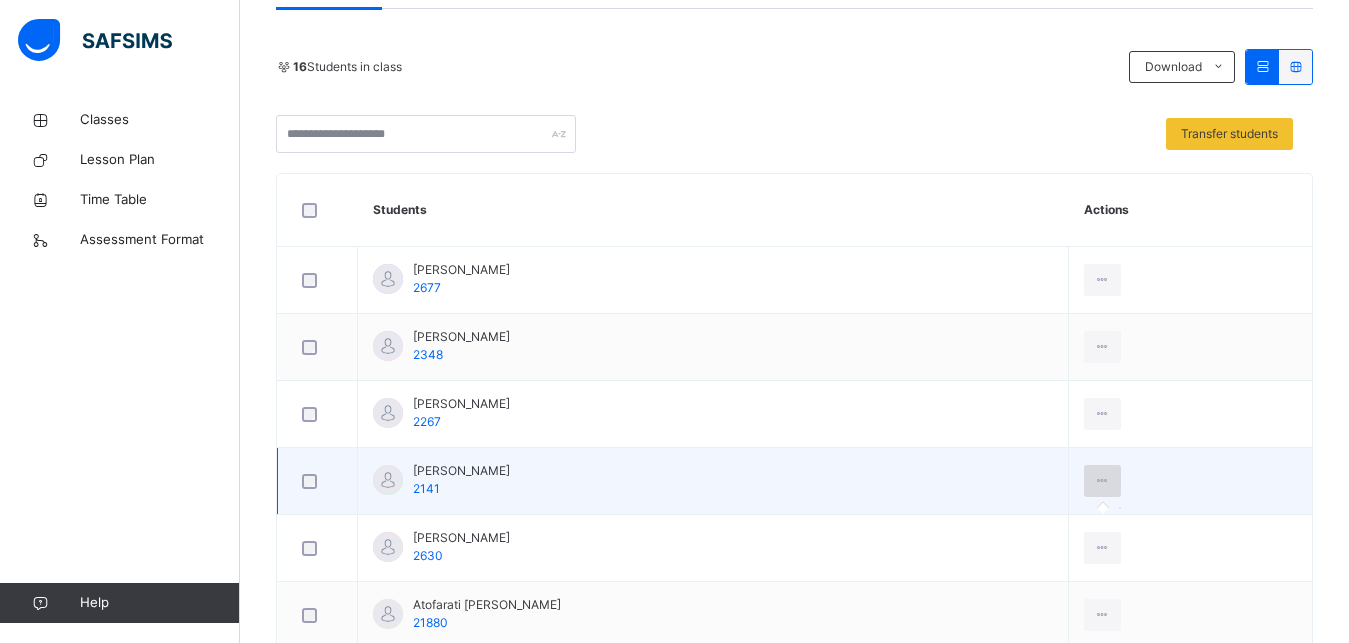 click at bounding box center (1102, 481) 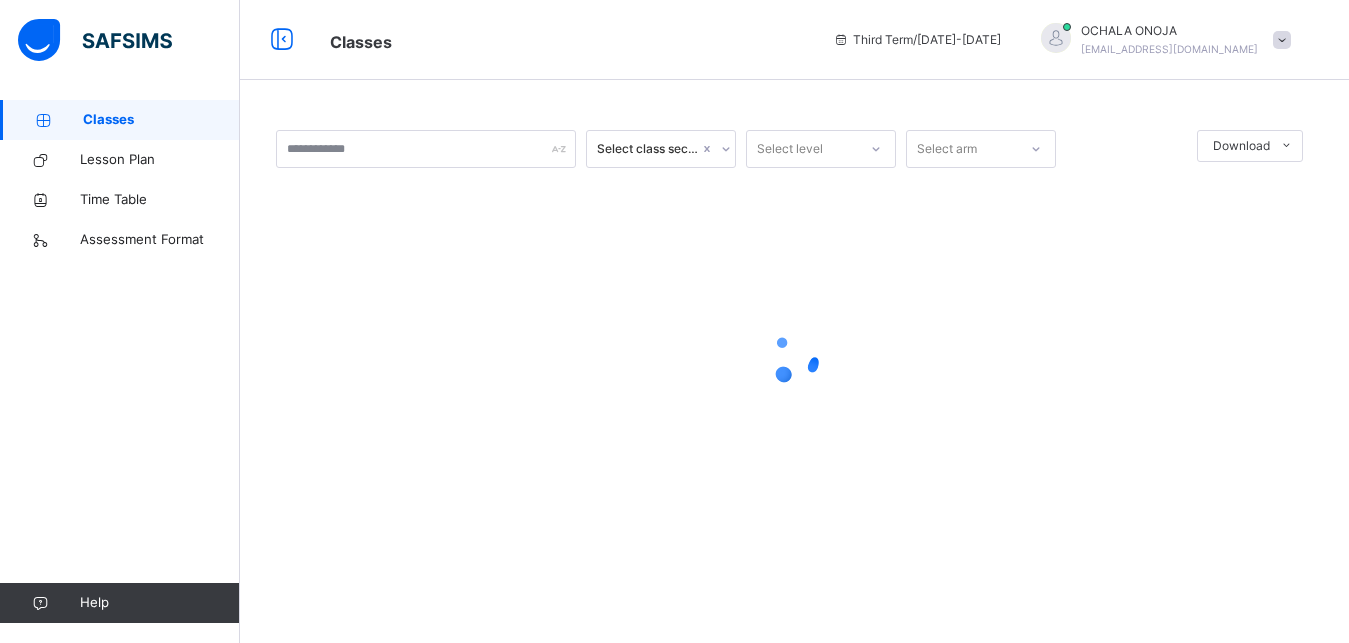 scroll, scrollTop: 0, scrollLeft: 0, axis: both 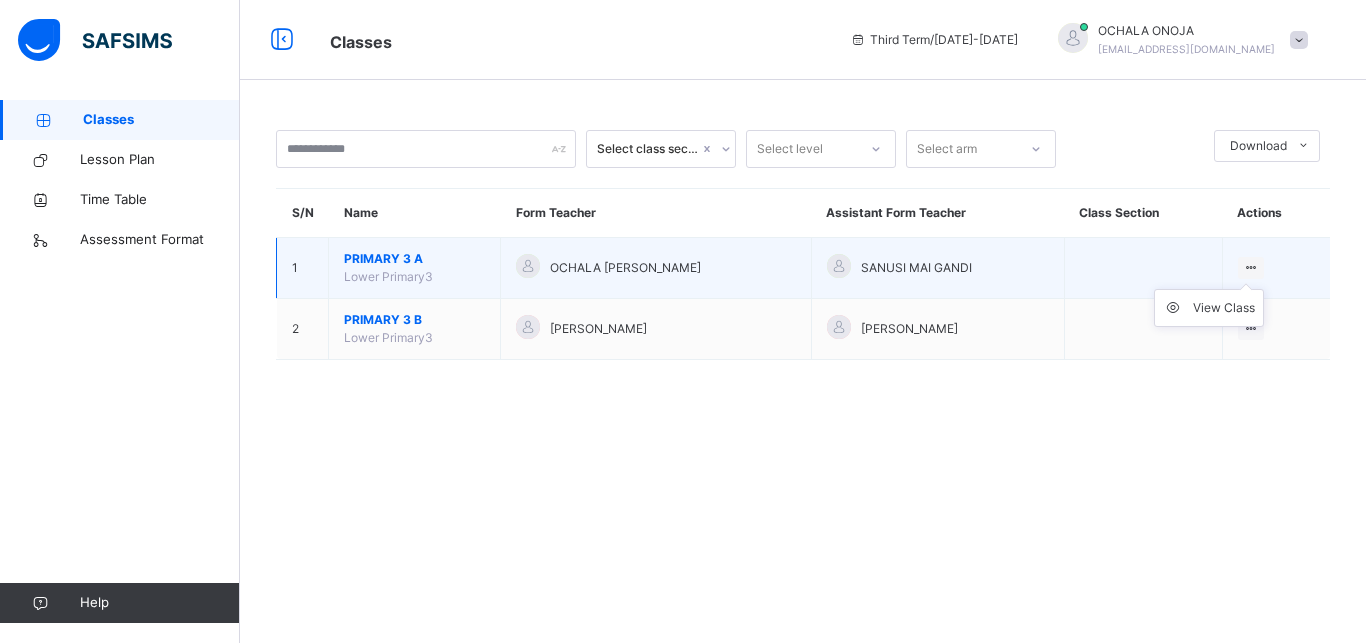 click at bounding box center (1251, 267) 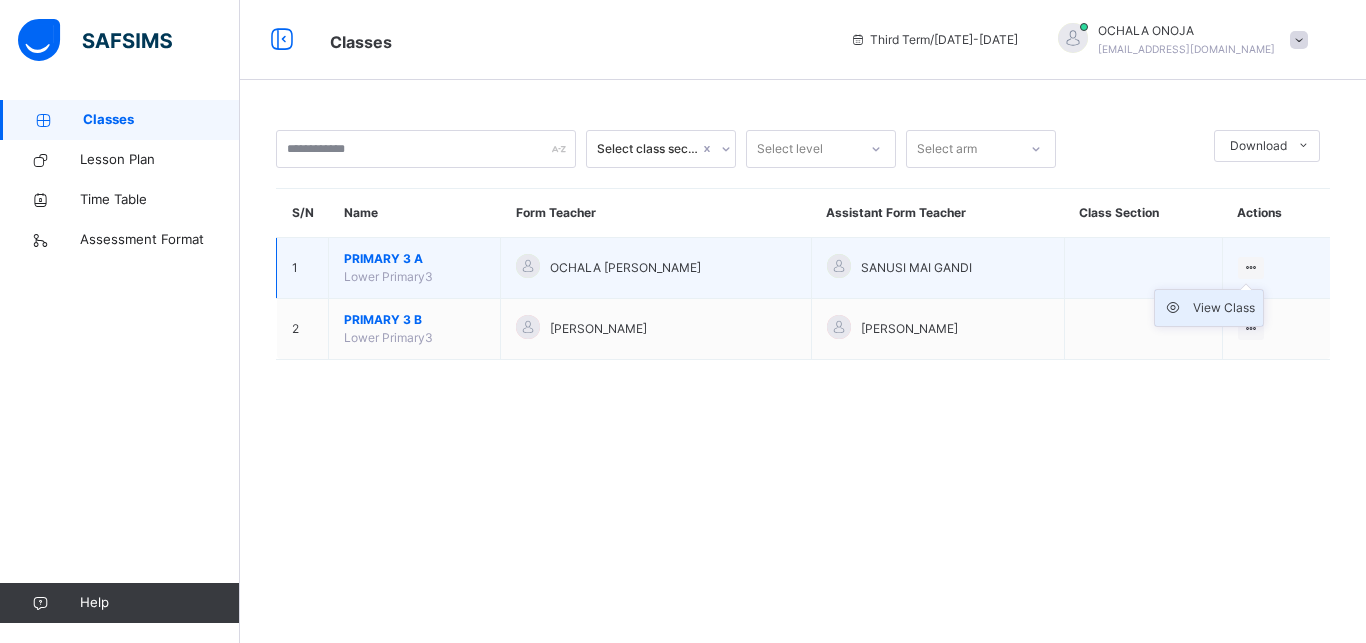 click on "View Class" at bounding box center [1224, 308] 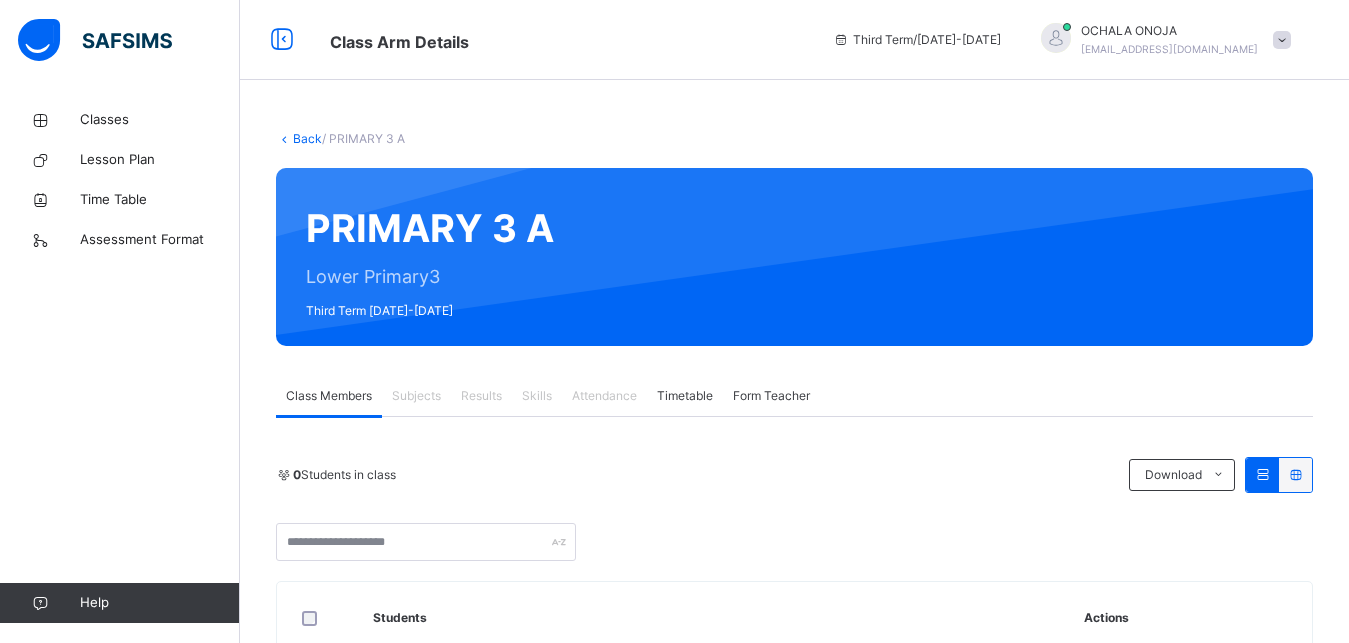 click on "Form Teacher" at bounding box center [771, 396] 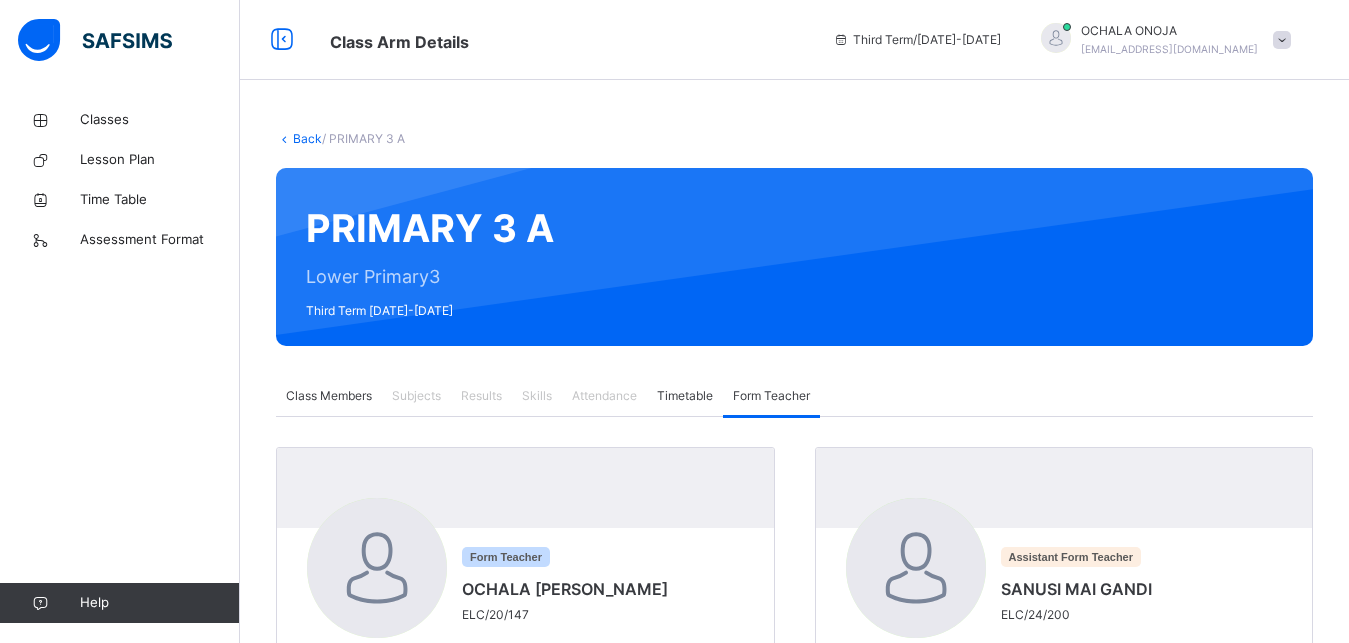 click on "Results" at bounding box center [481, 396] 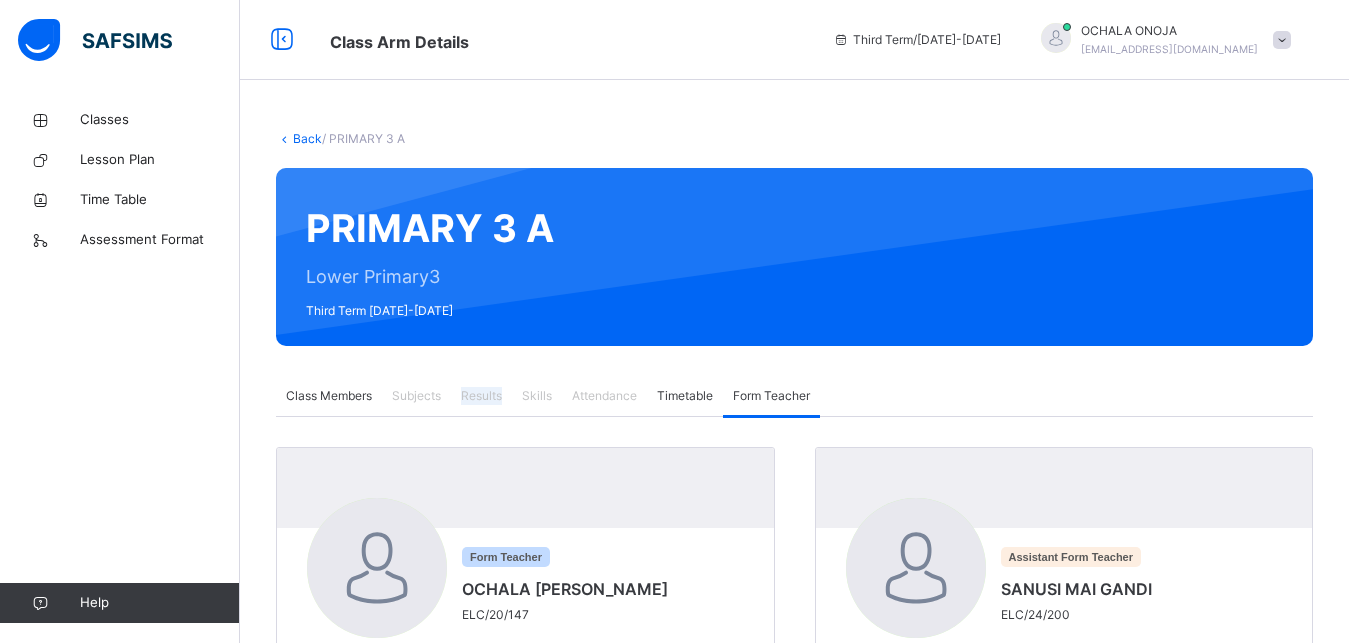 click on "Results" at bounding box center [481, 396] 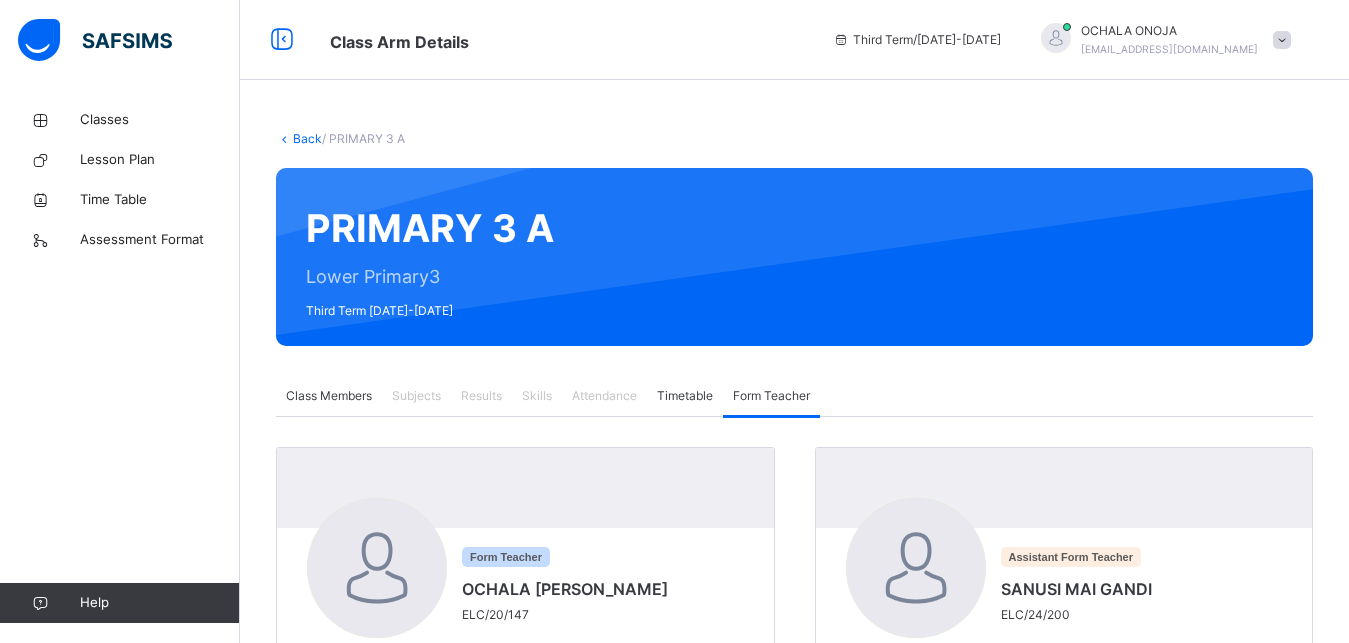 click on "Class Members" at bounding box center [329, 396] 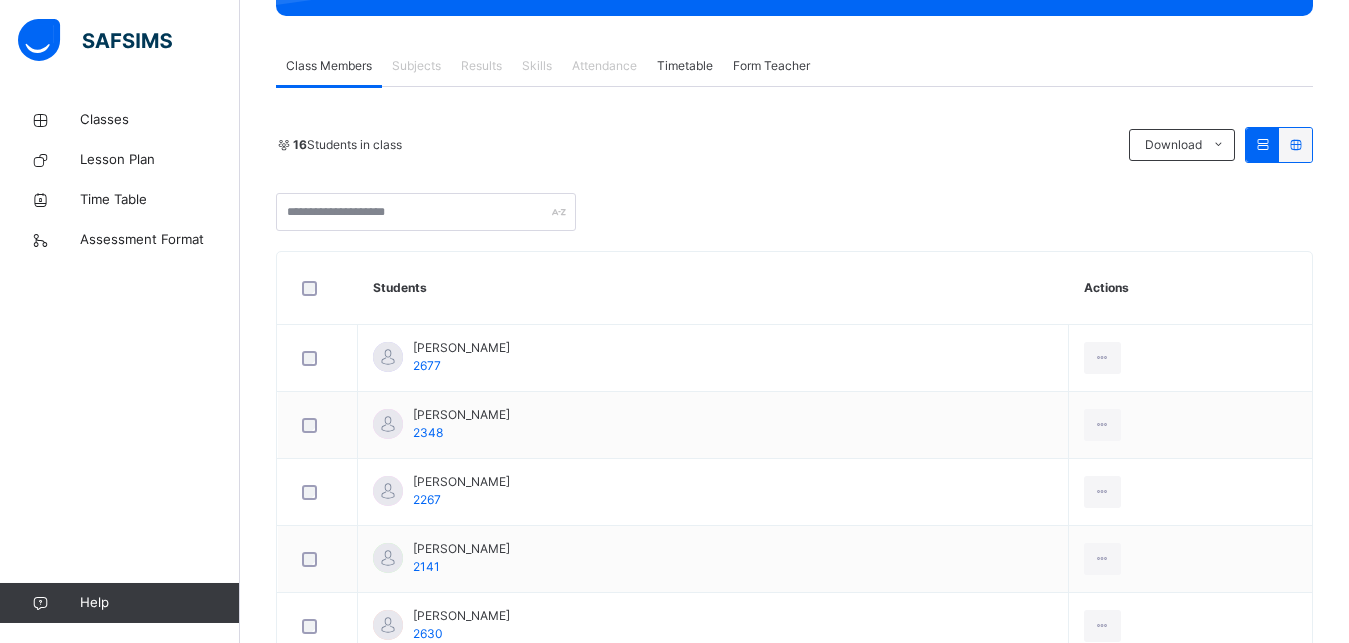 scroll, scrollTop: 357, scrollLeft: 0, axis: vertical 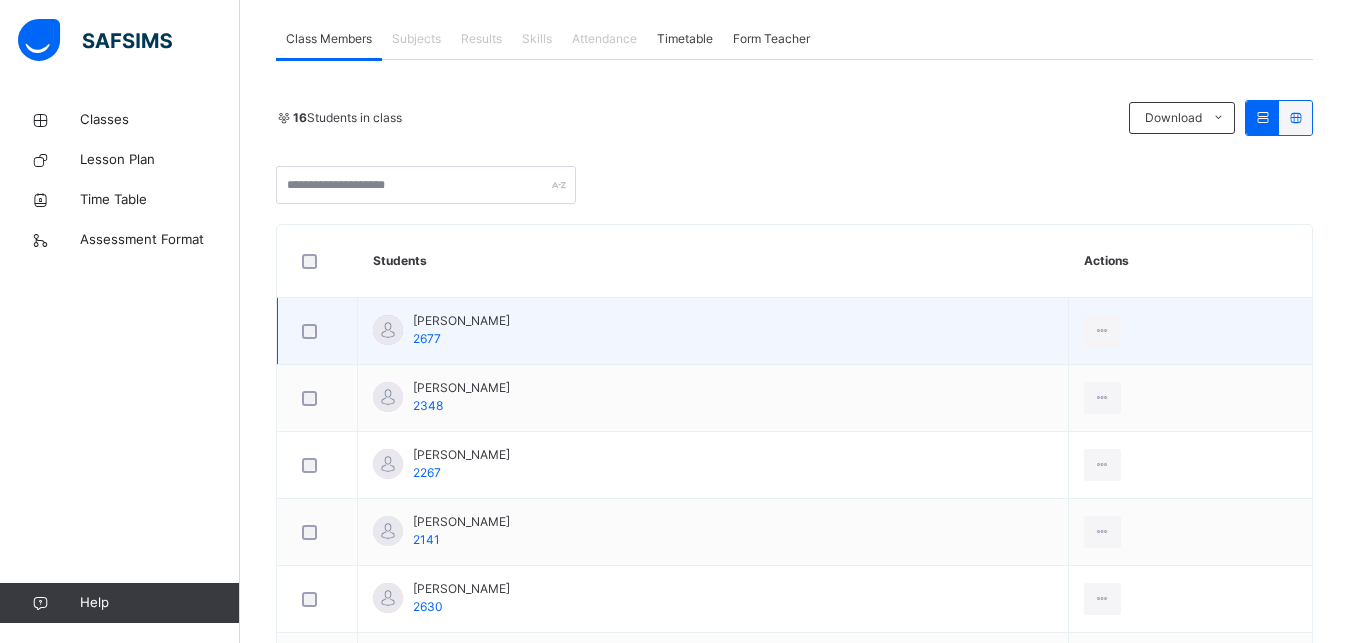 click on "[PERSON_NAME] 2677" at bounding box center [713, 331] 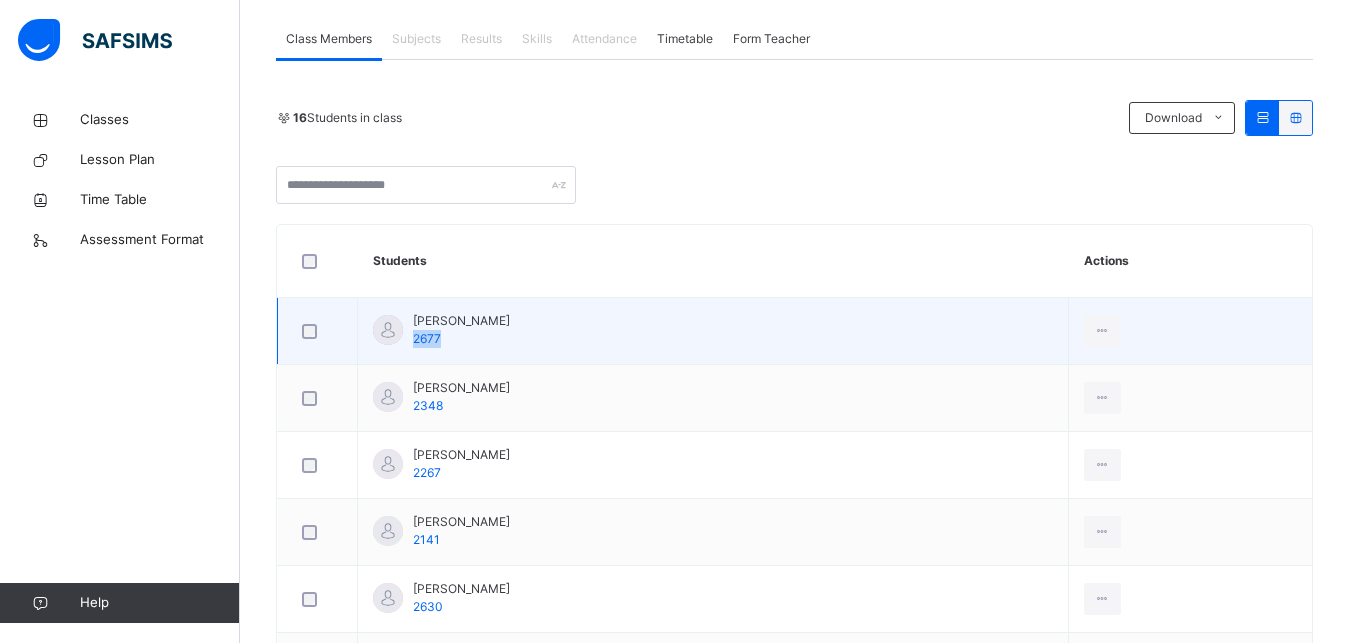click on "[PERSON_NAME] 2677" at bounding box center [713, 331] 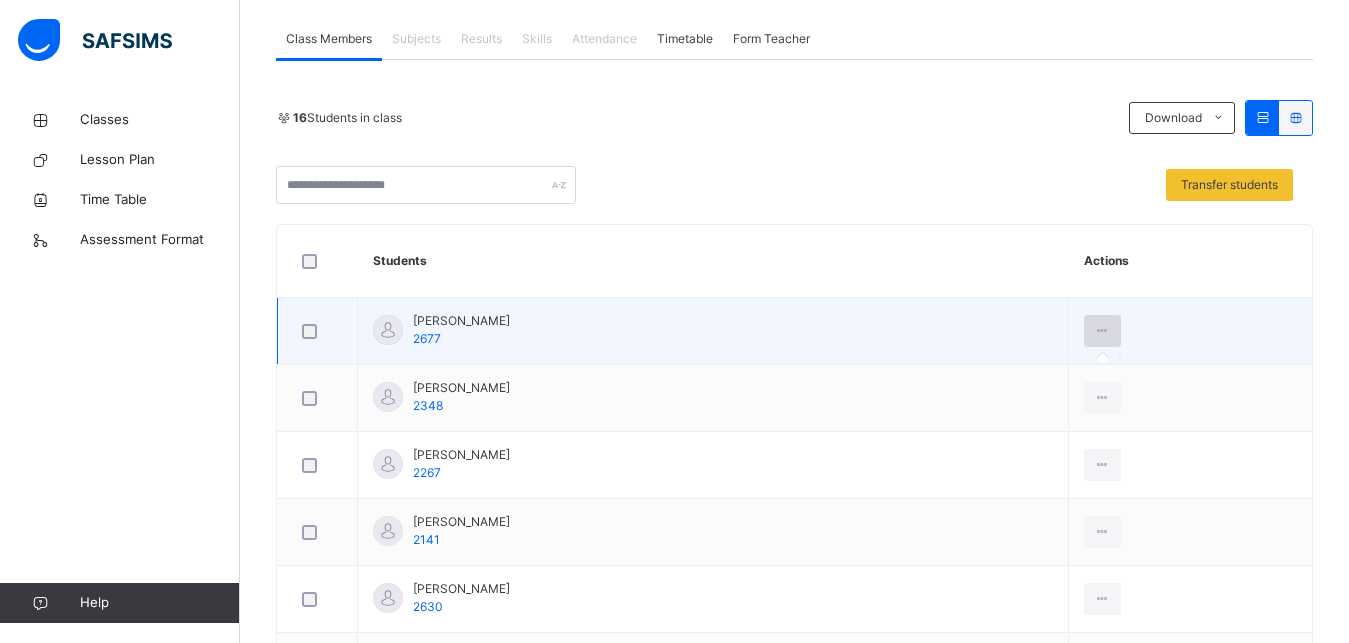 click at bounding box center (1102, 331) 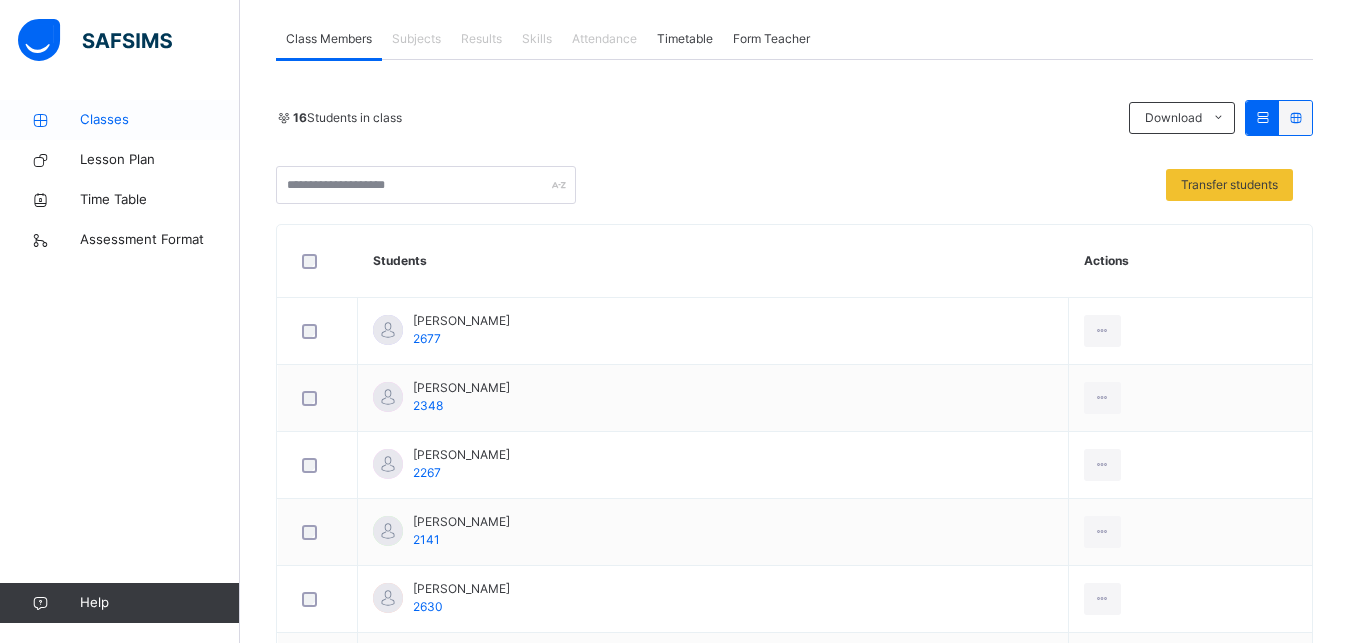 click on "Classes" at bounding box center (160, 120) 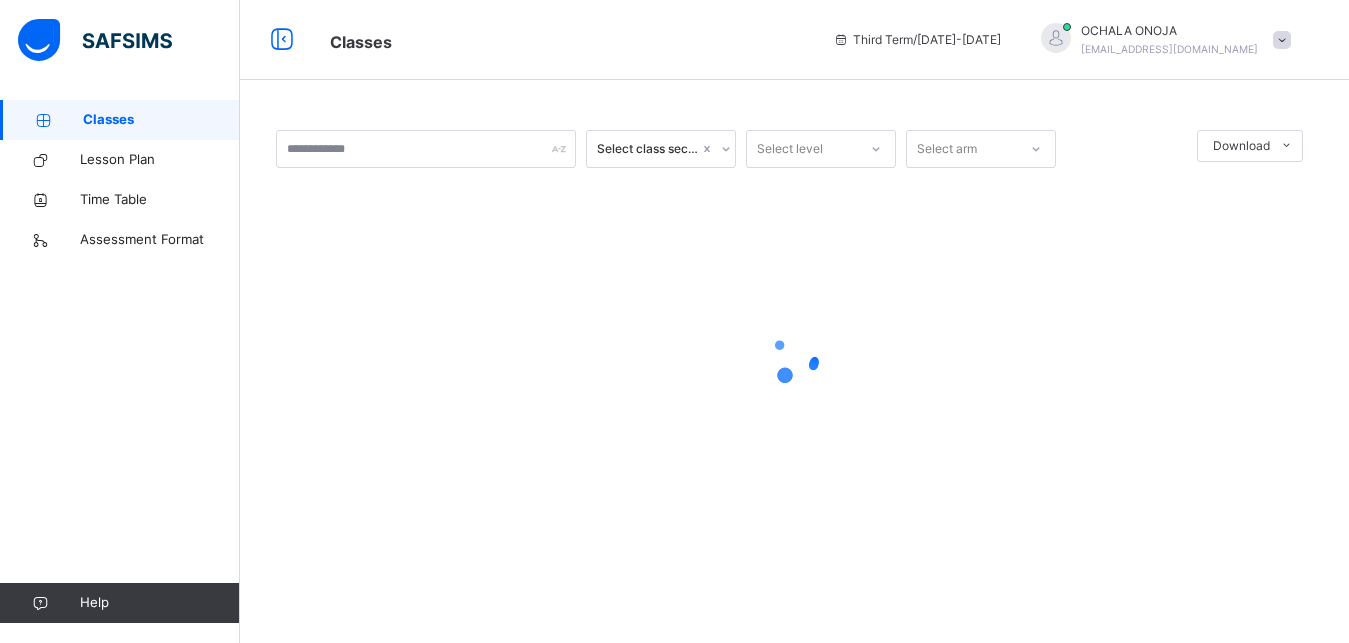 scroll, scrollTop: 0, scrollLeft: 0, axis: both 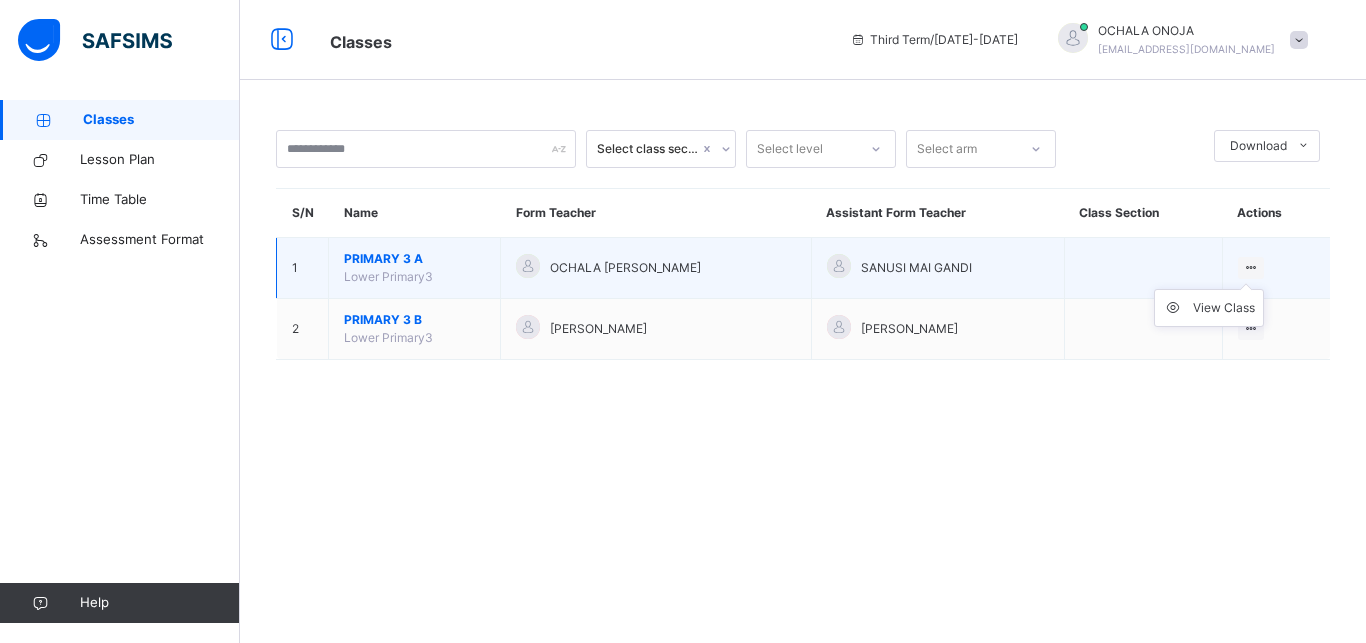 click at bounding box center (1251, 267) 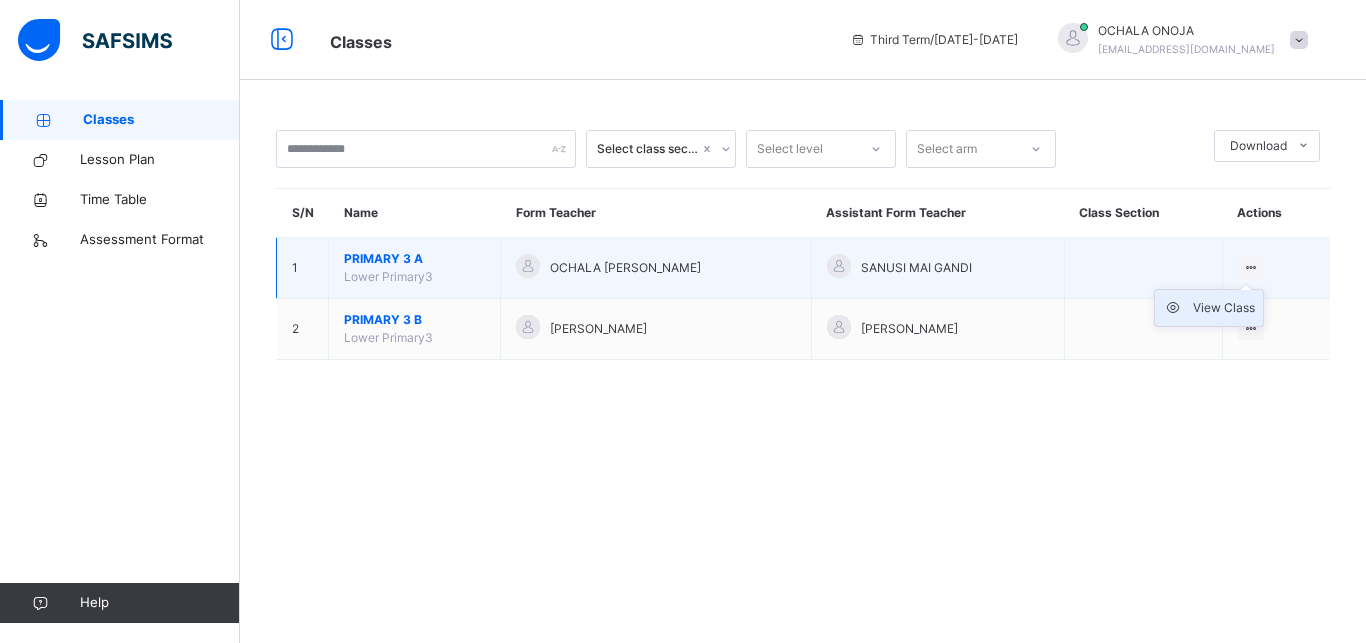 click on "View Class" at bounding box center (1224, 308) 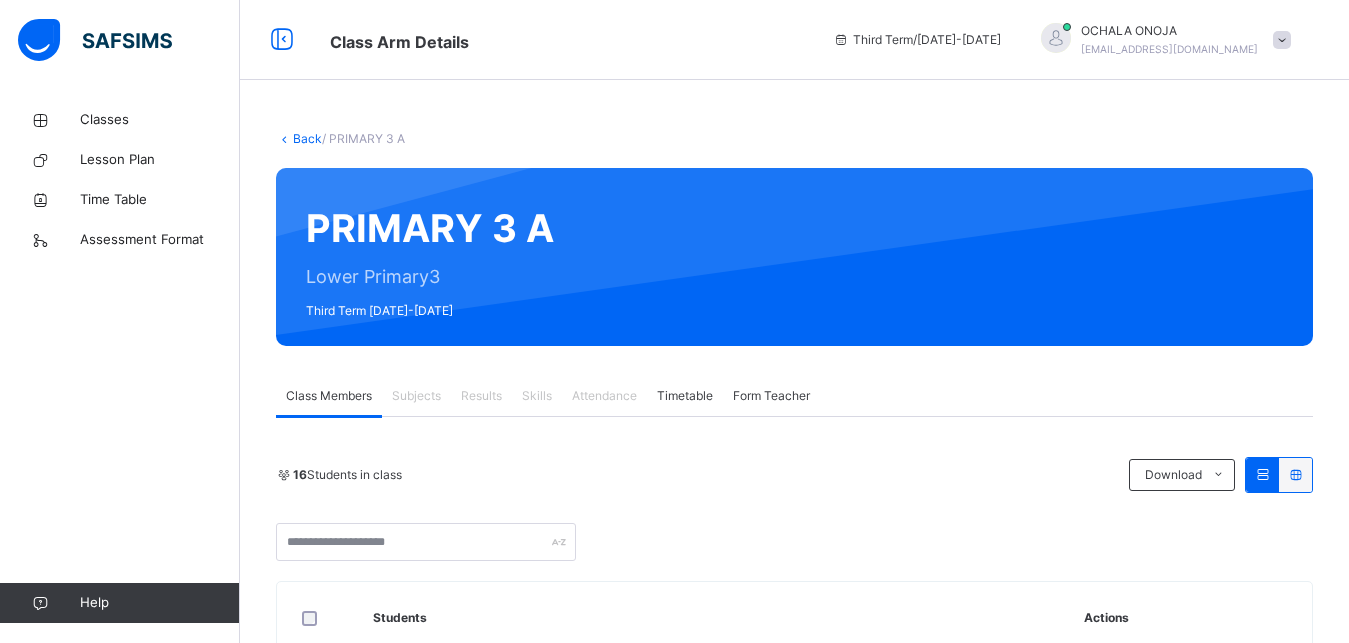 click on "Results" at bounding box center (481, 396) 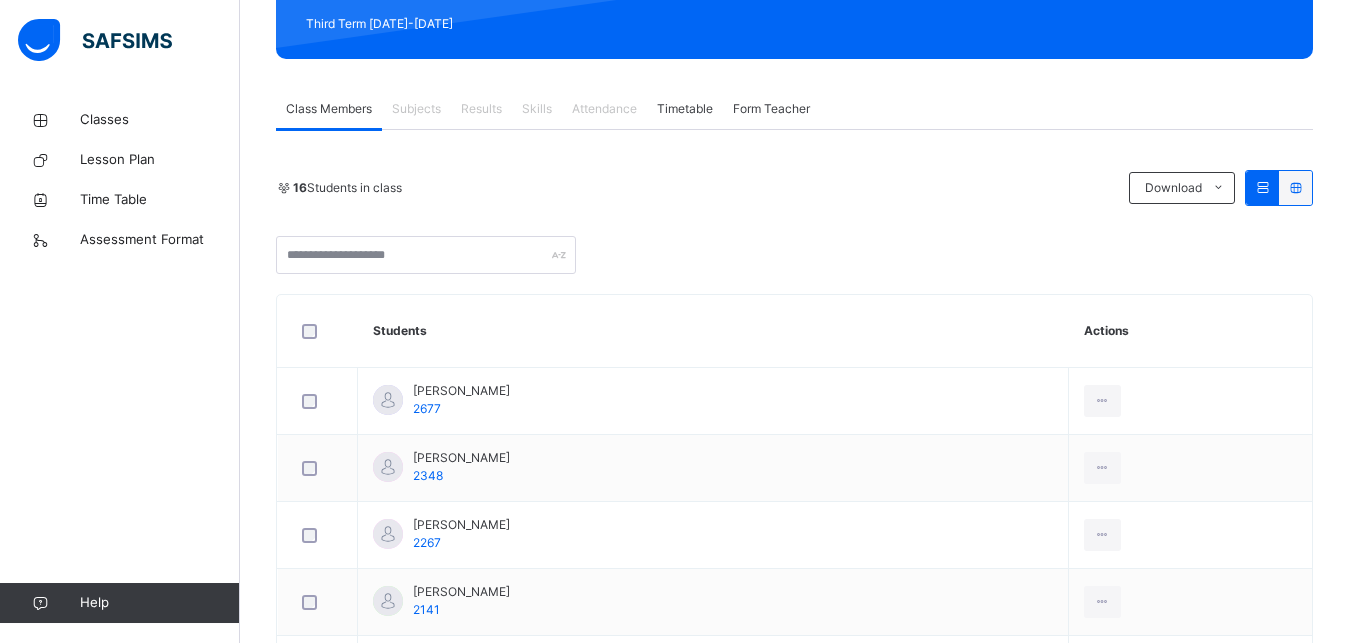 scroll, scrollTop: 357, scrollLeft: 0, axis: vertical 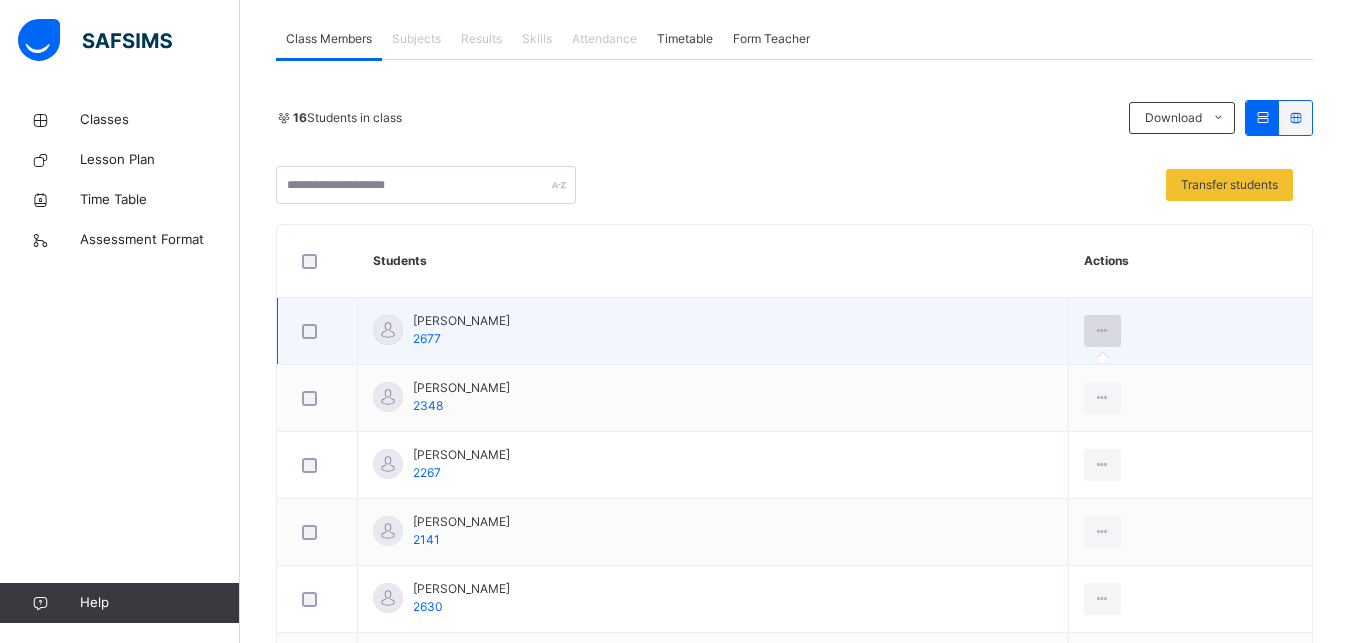 click at bounding box center [1102, 331] 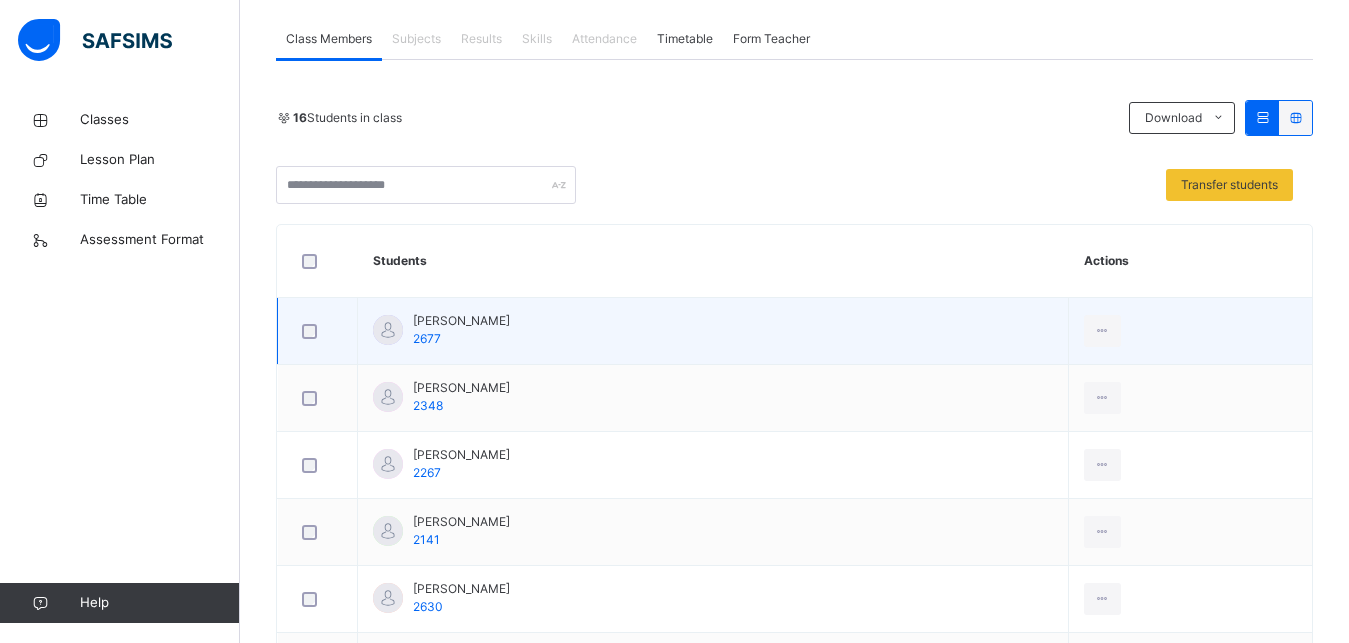 click on "[PERSON_NAME] 2677" at bounding box center [713, 331] 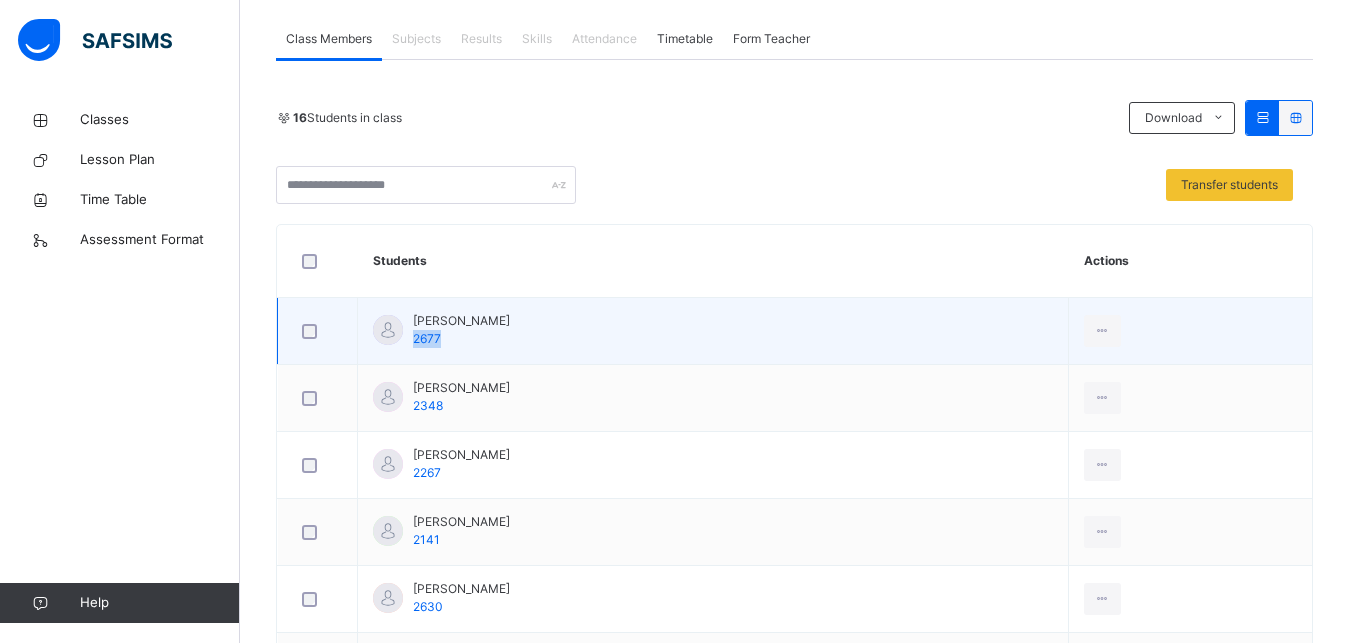 click on "[PERSON_NAME] 2677" at bounding box center [713, 331] 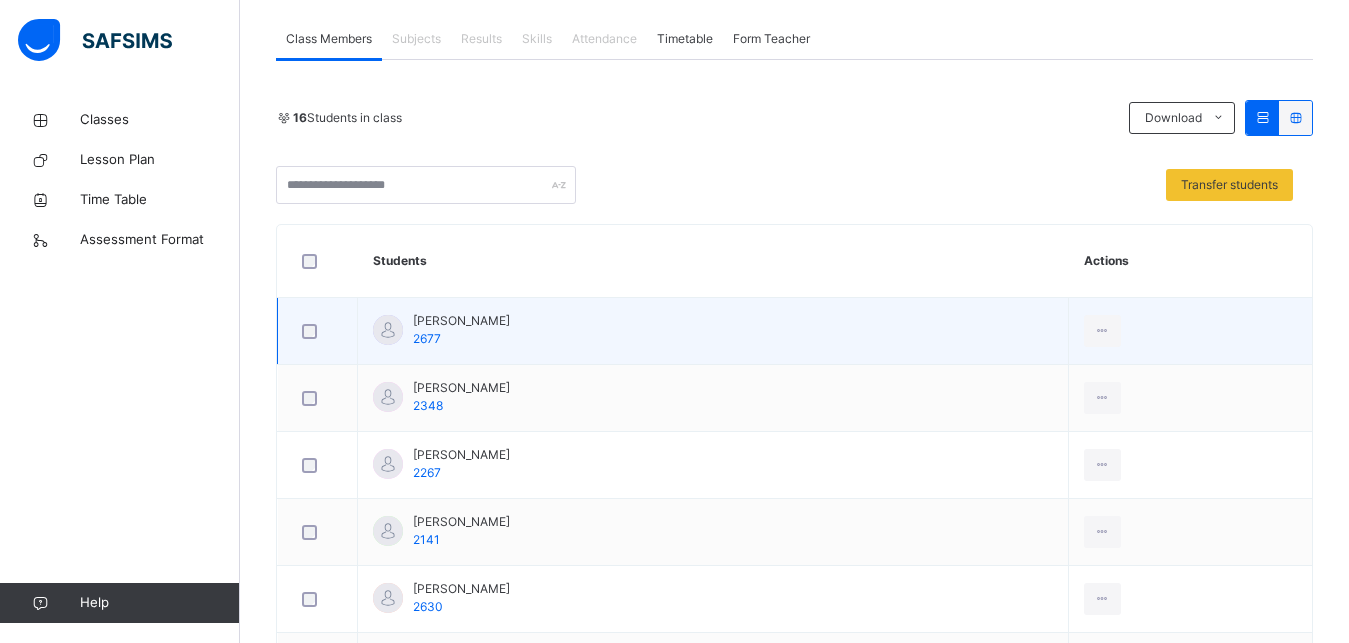 click on "[PERSON_NAME] 2677" at bounding box center [713, 331] 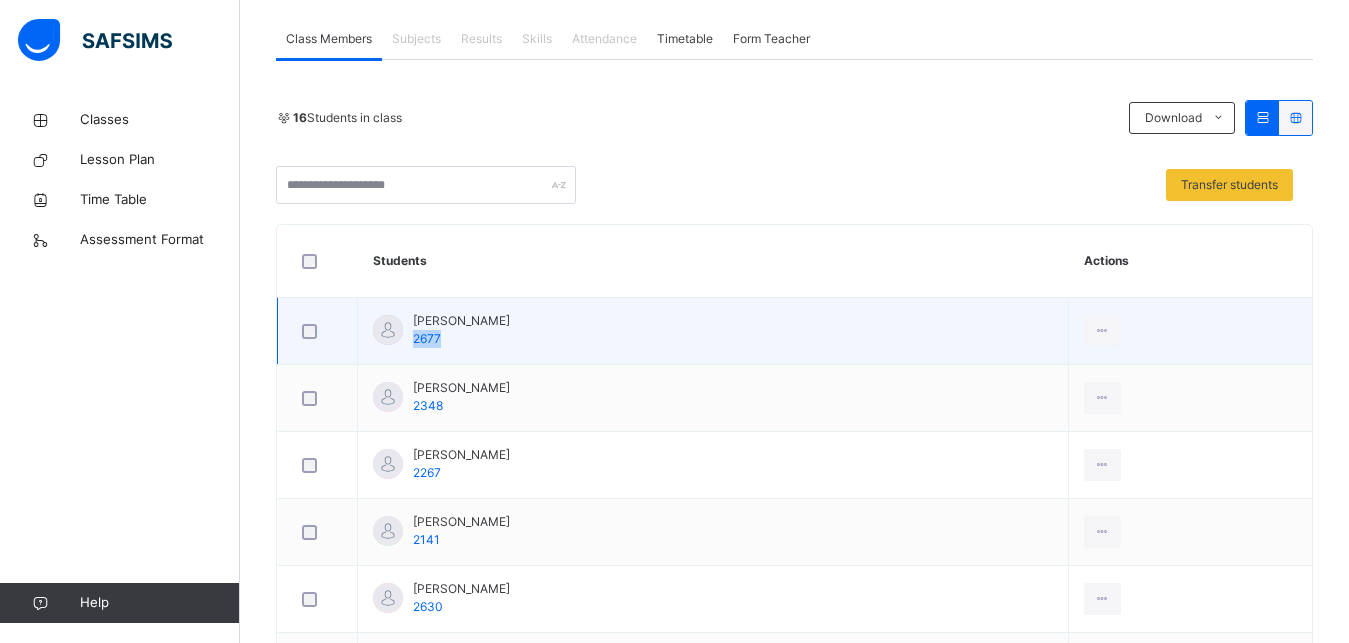 click on "[PERSON_NAME] 2677" at bounding box center [713, 331] 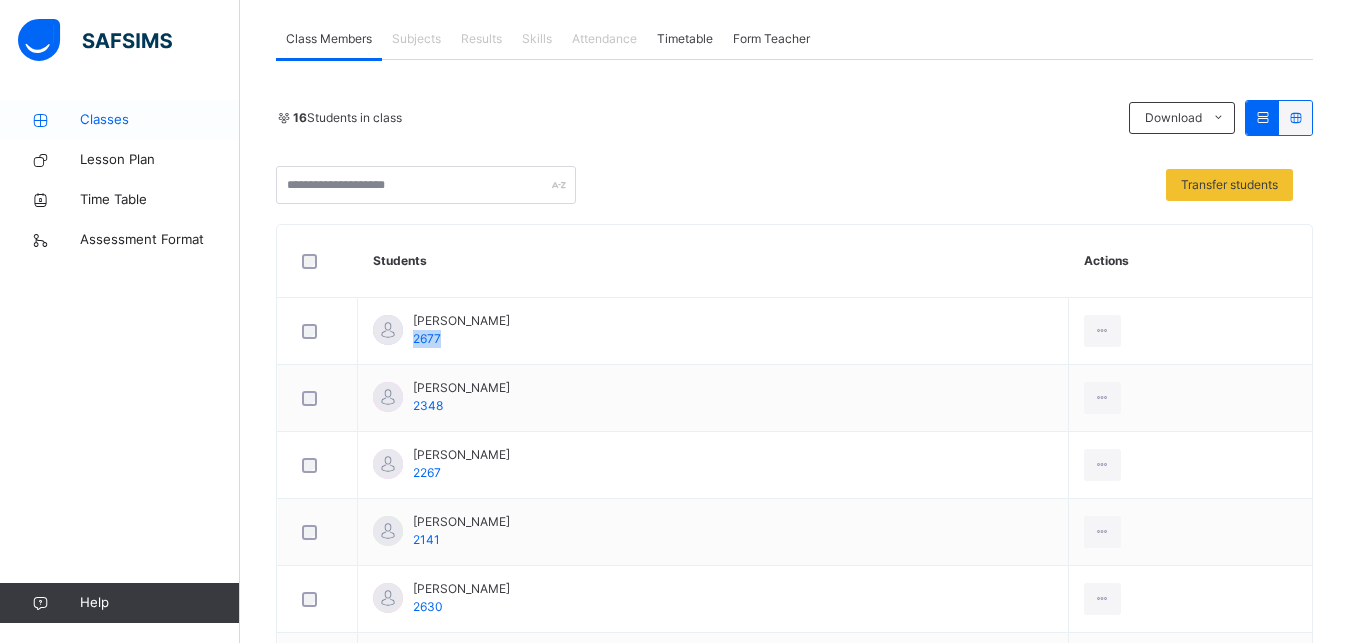 click on "Classes" at bounding box center (120, 120) 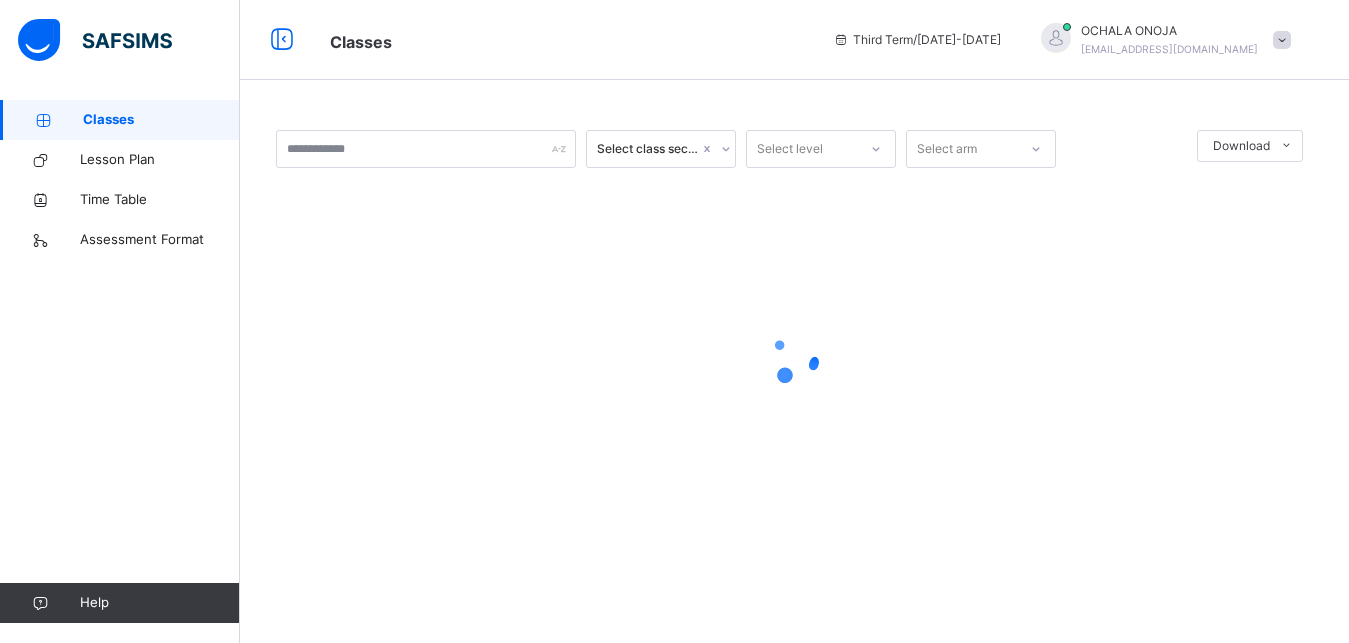 scroll, scrollTop: 0, scrollLeft: 0, axis: both 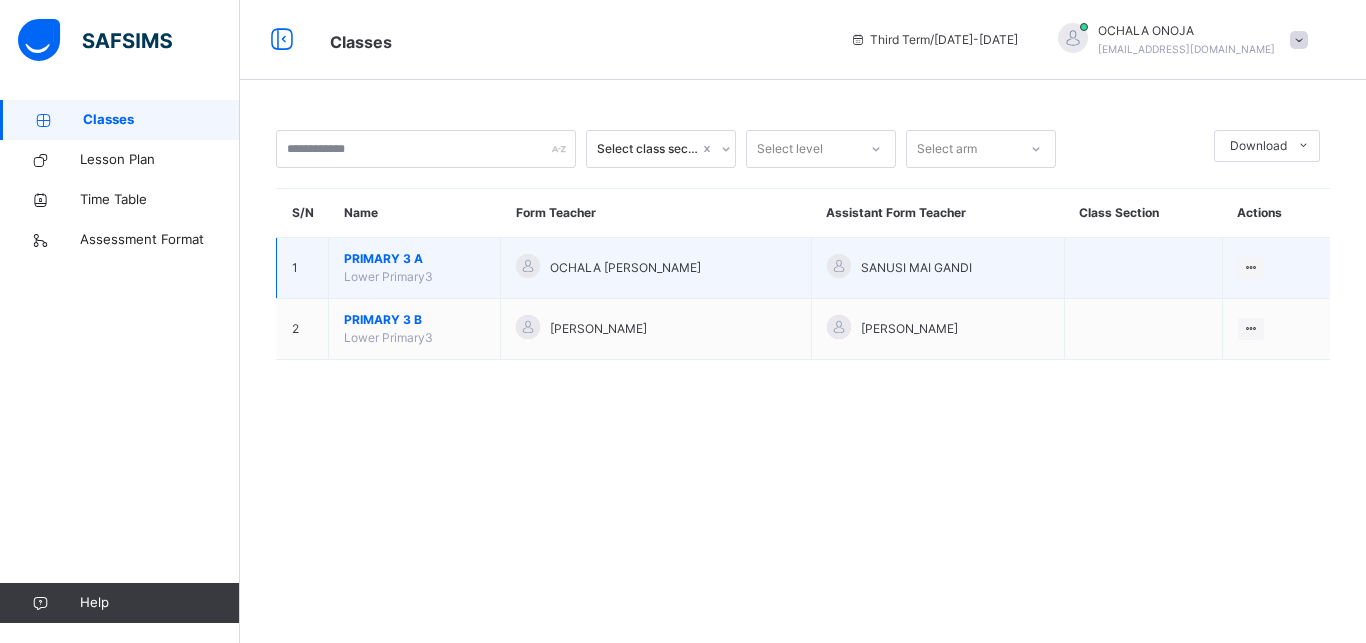 click on "PRIMARY 3   A   Lower Primary3" at bounding box center (415, 268) 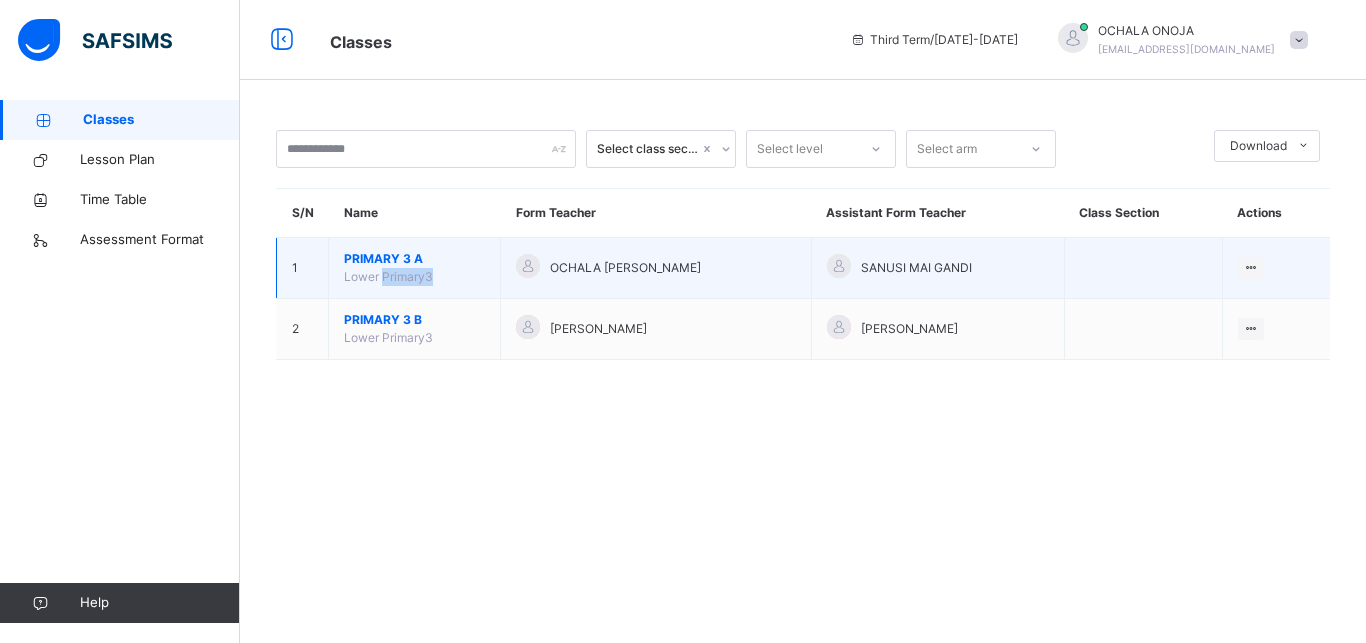 click on "PRIMARY 3   A   Lower Primary3" at bounding box center [415, 268] 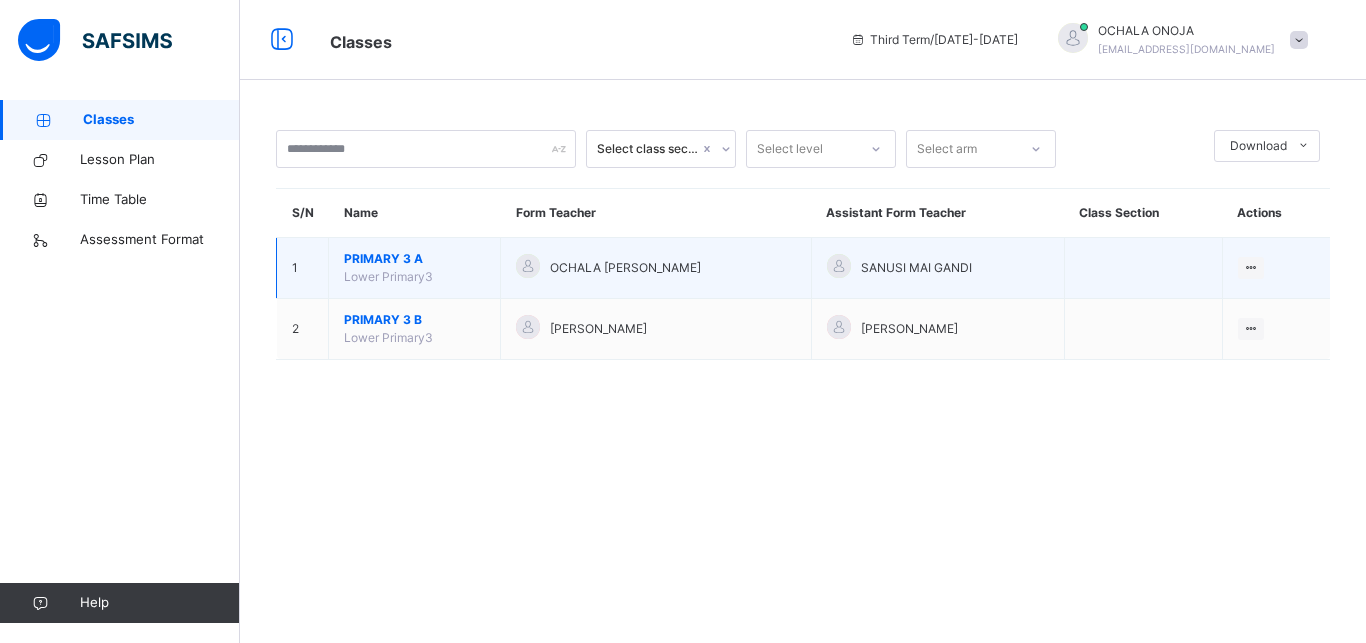 click on "PRIMARY 3   A" at bounding box center [414, 259] 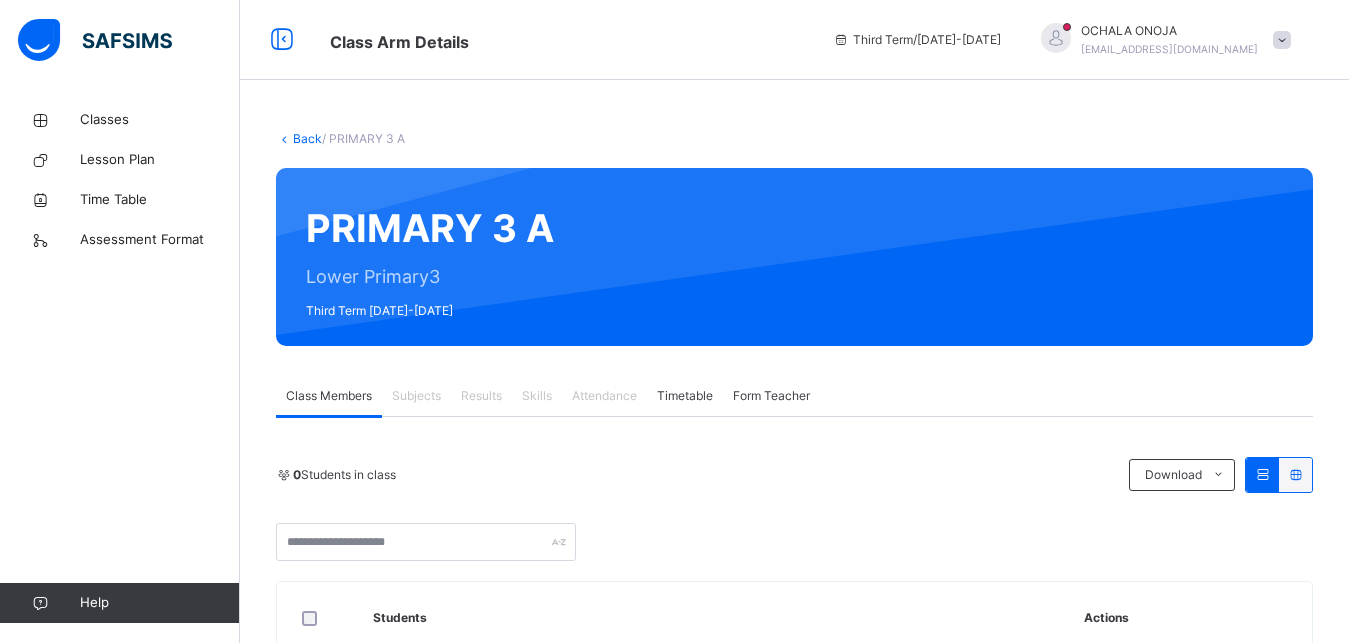 click on "PRIMARY 3 A Lower Primary3 Third Term [DATE]-[DATE]" at bounding box center [794, 257] 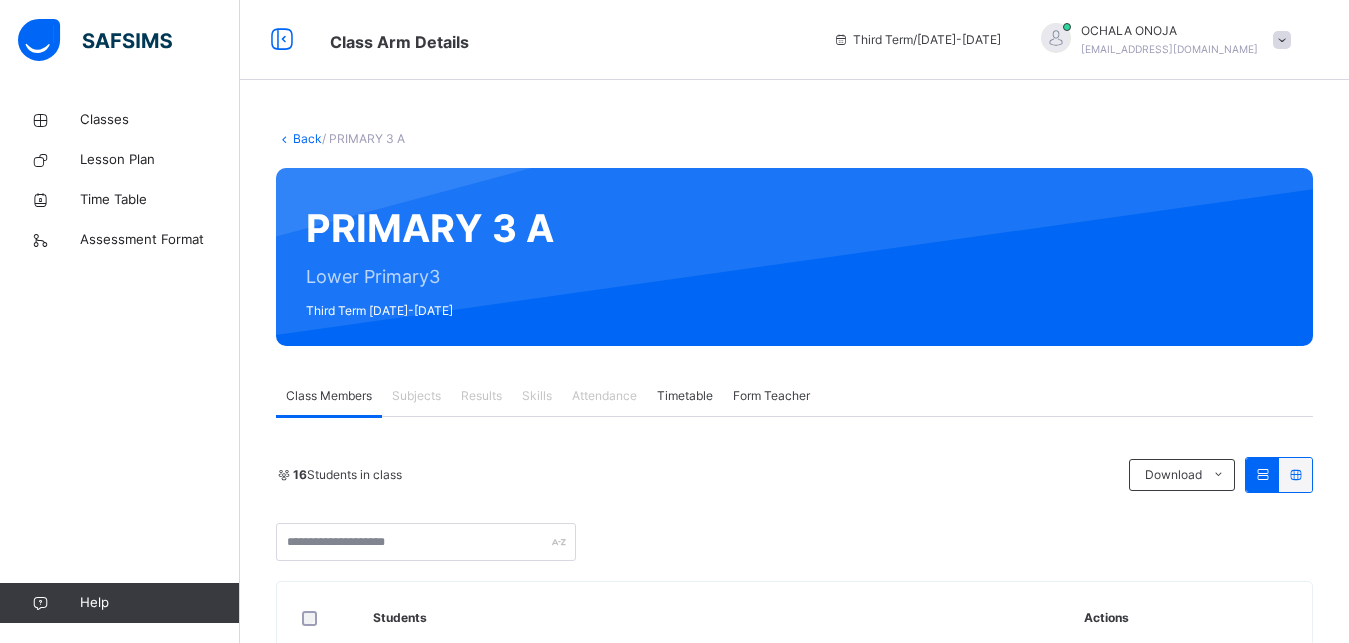 click on "Results" at bounding box center (481, 396) 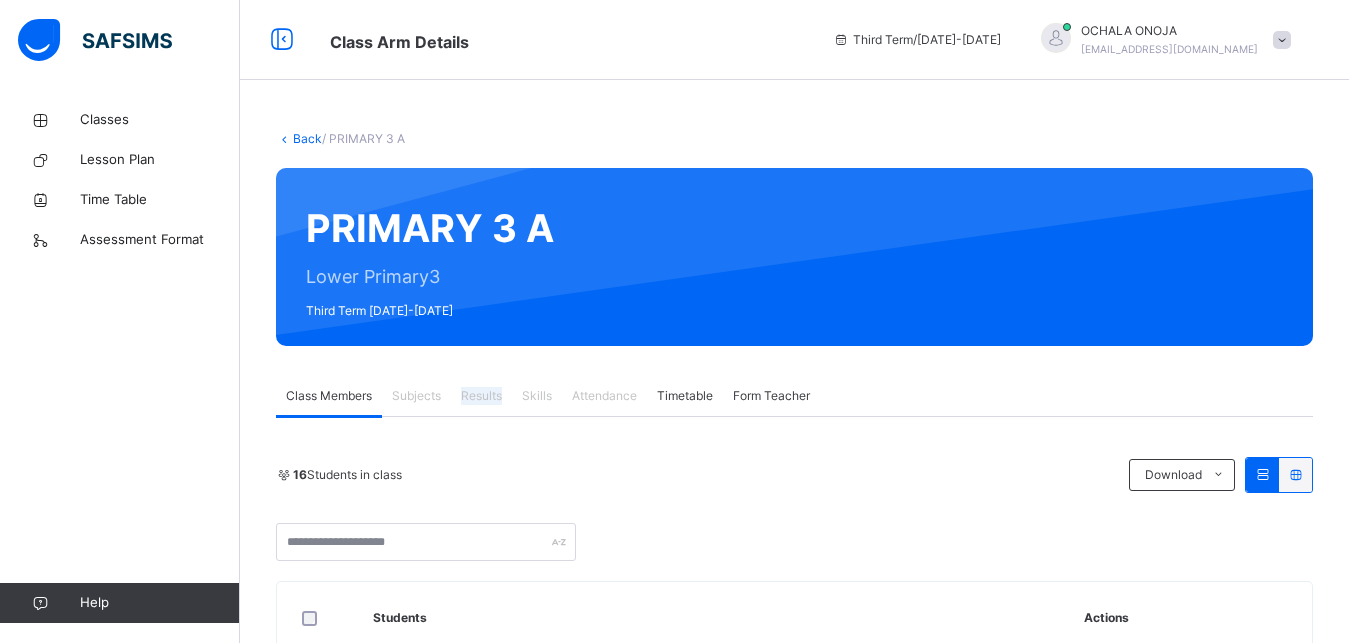 click on "Results" at bounding box center (481, 396) 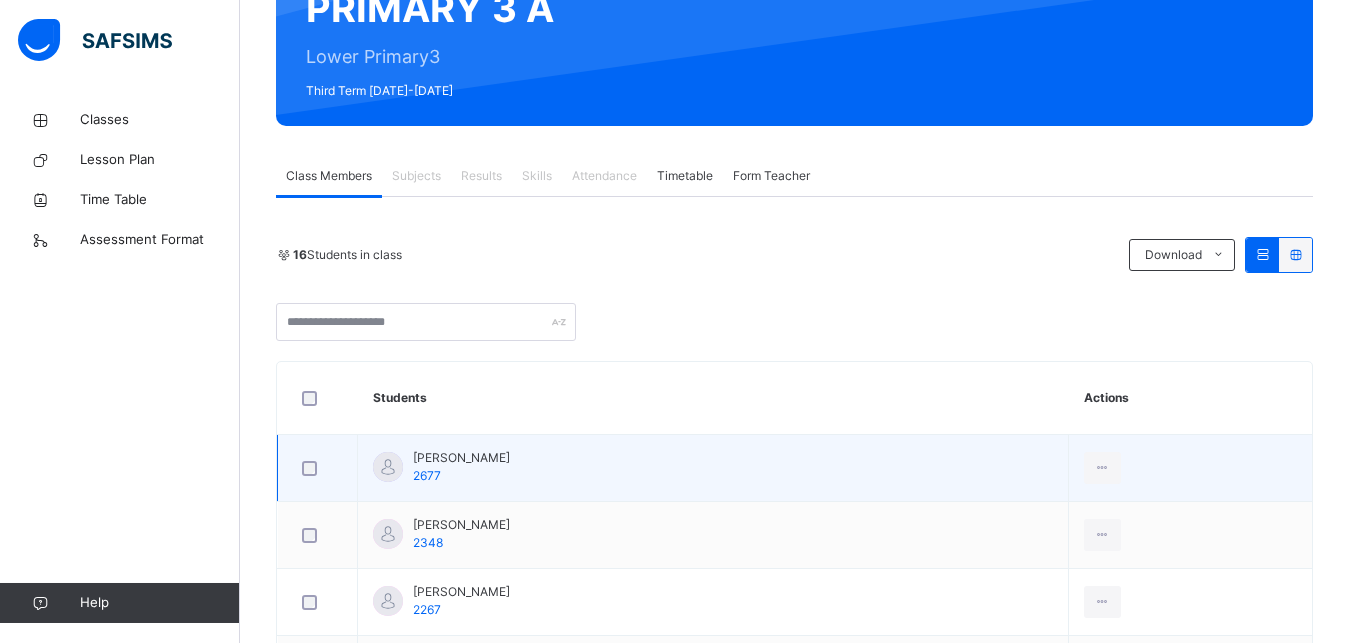 click on "[PERSON_NAME] 2677" at bounding box center (461, 467) 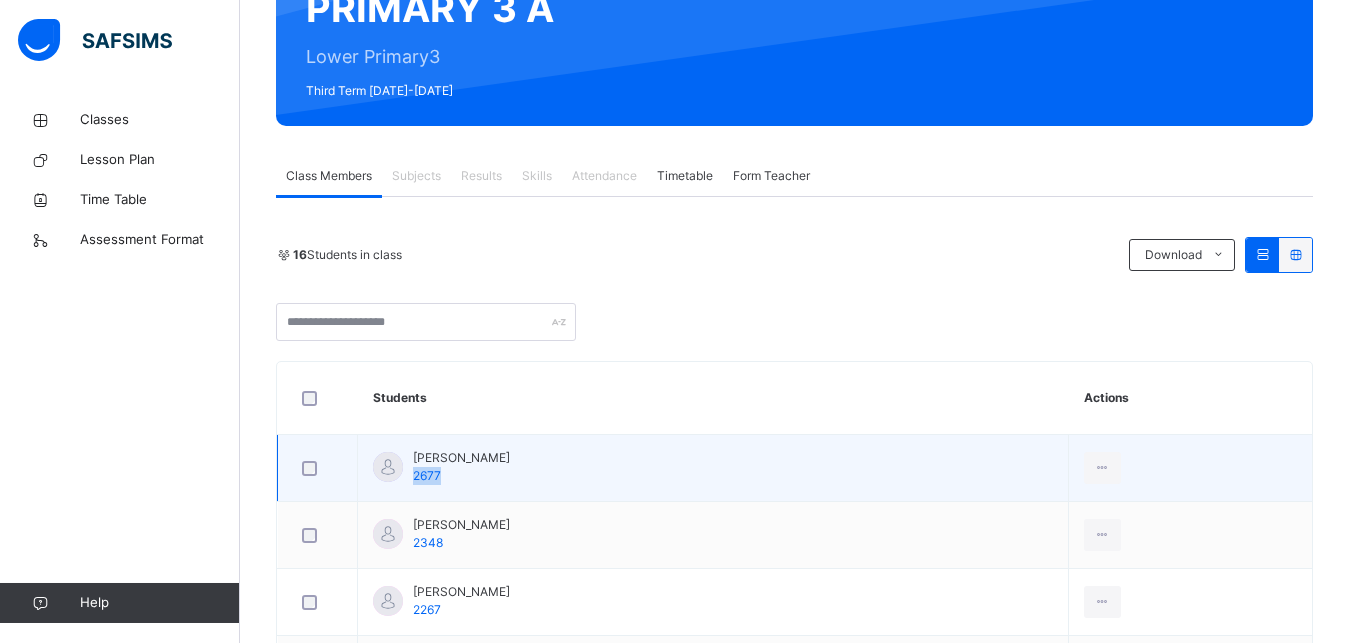 click on "[PERSON_NAME] 2677" at bounding box center (461, 467) 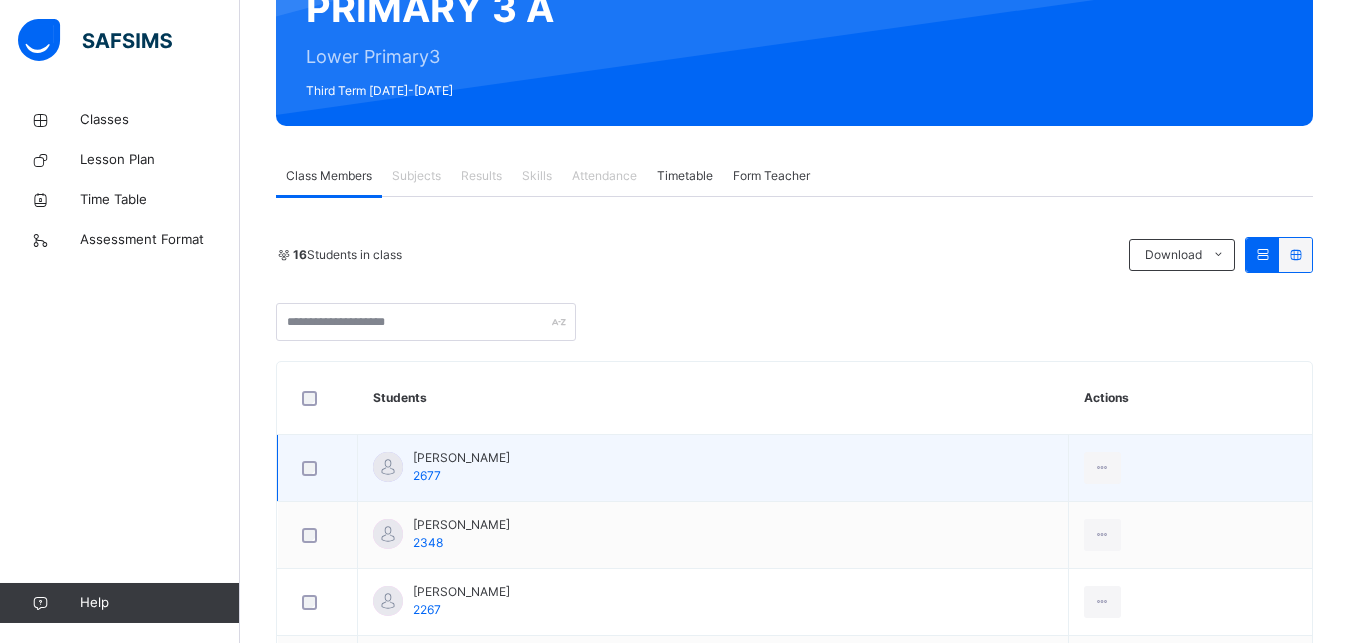 click on "[PERSON_NAME] 2677" at bounding box center (461, 467) 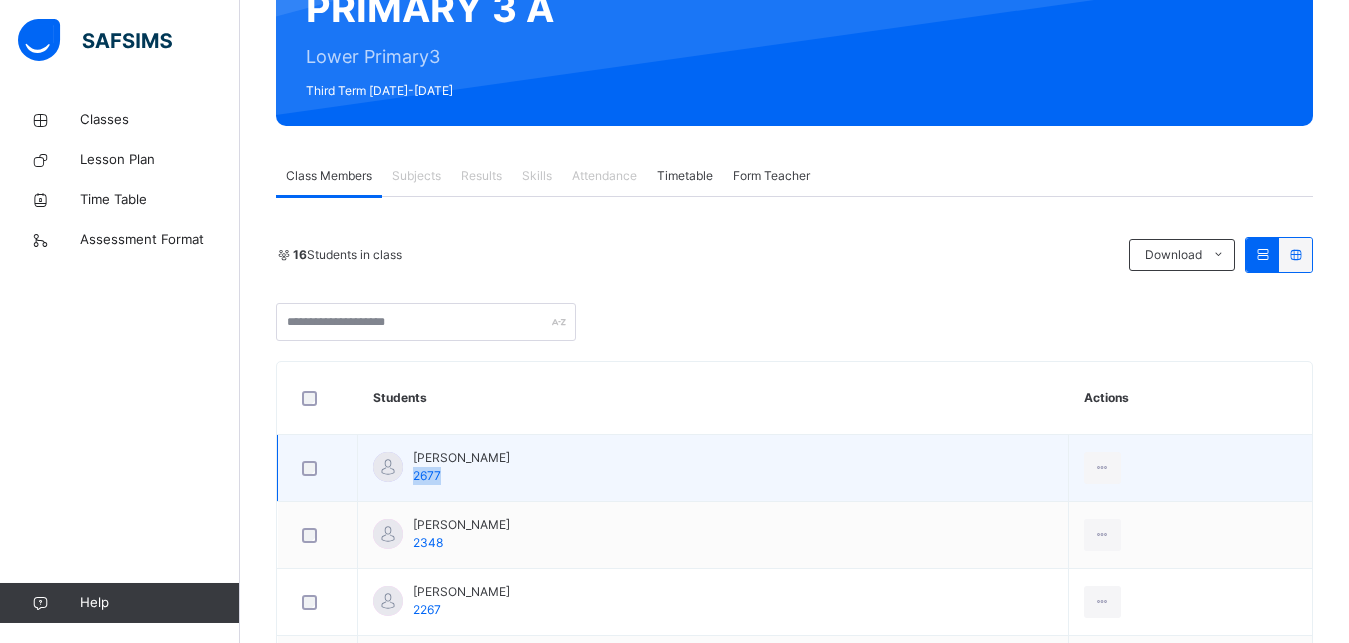 click on "[PERSON_NAME] 2677" at bounding box center [461, 467] 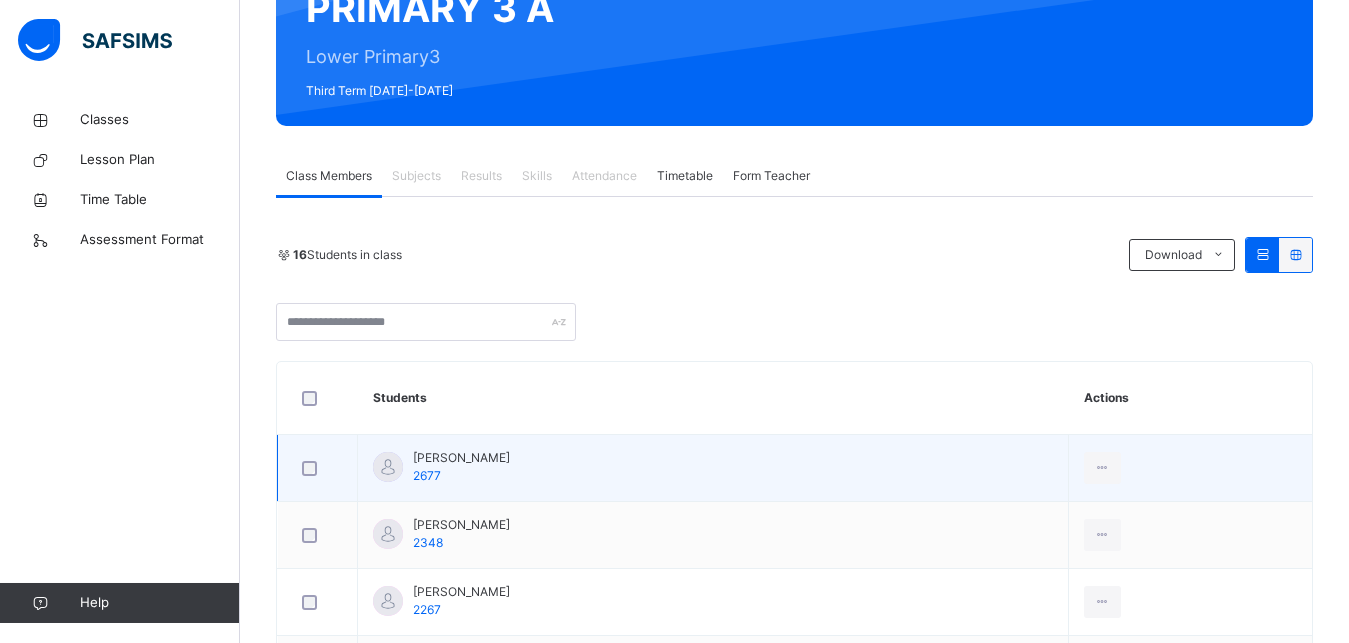 click on "[PERSON_NAME] 2677" at bounding box center [713, 468] 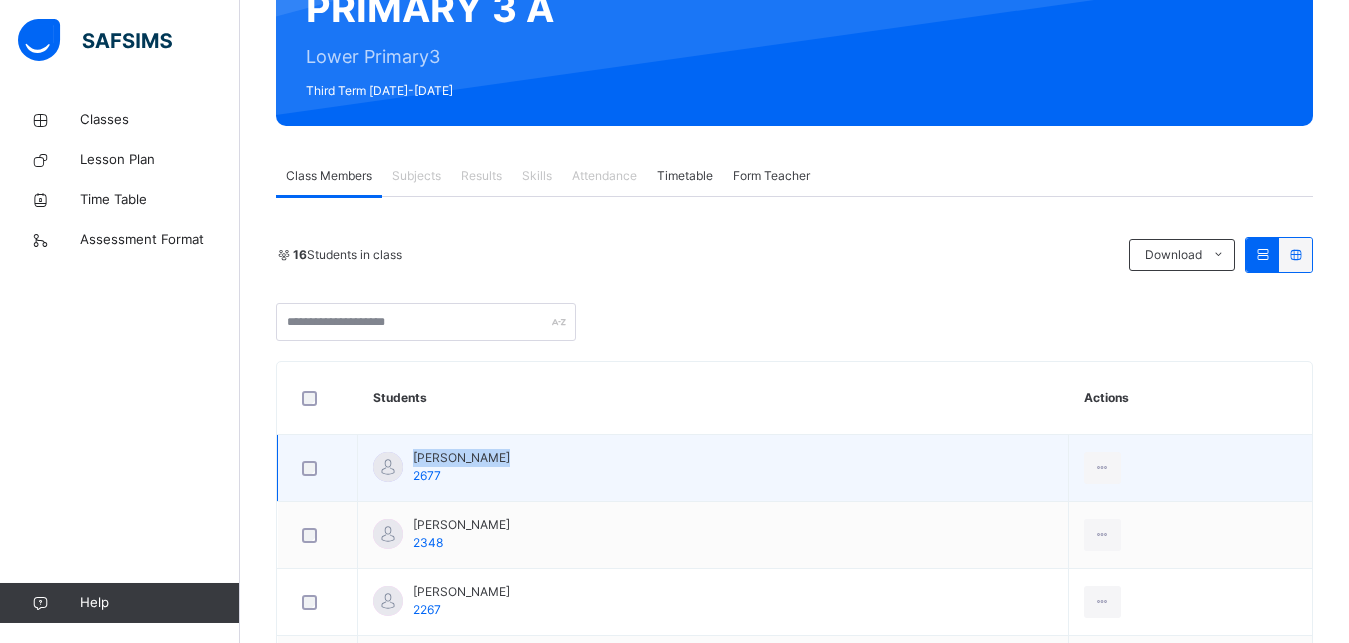 click on "[PERSON_NAME] 2677" at bounding box center (713, 468) 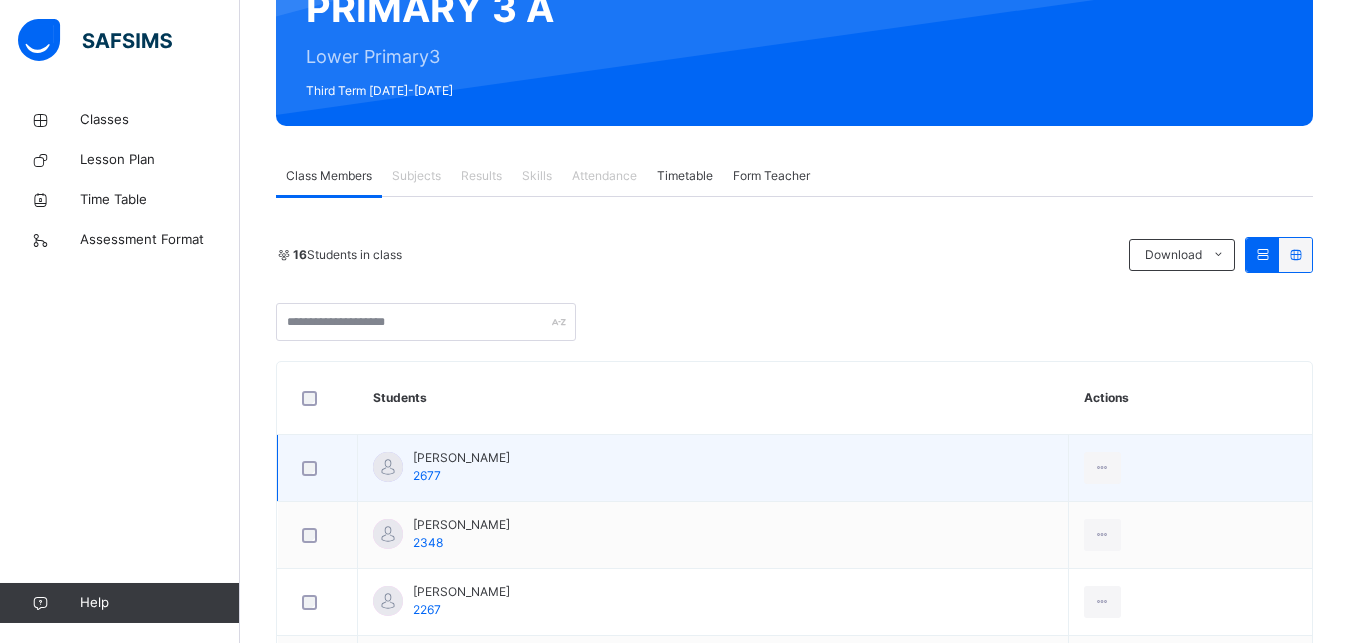 click on "[PERSON_NAME] 2677" at bounding box center [713, 468] 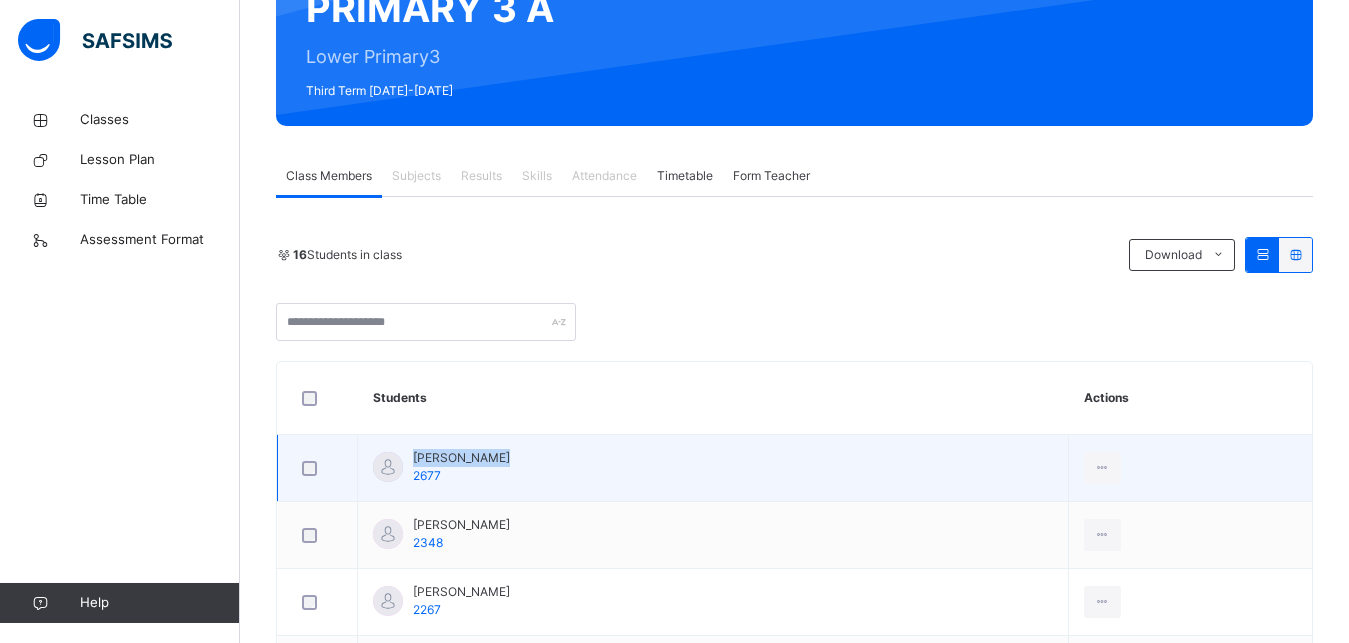 click on "[PERSON_NAME] 2677" at bounding box center (713, 468) 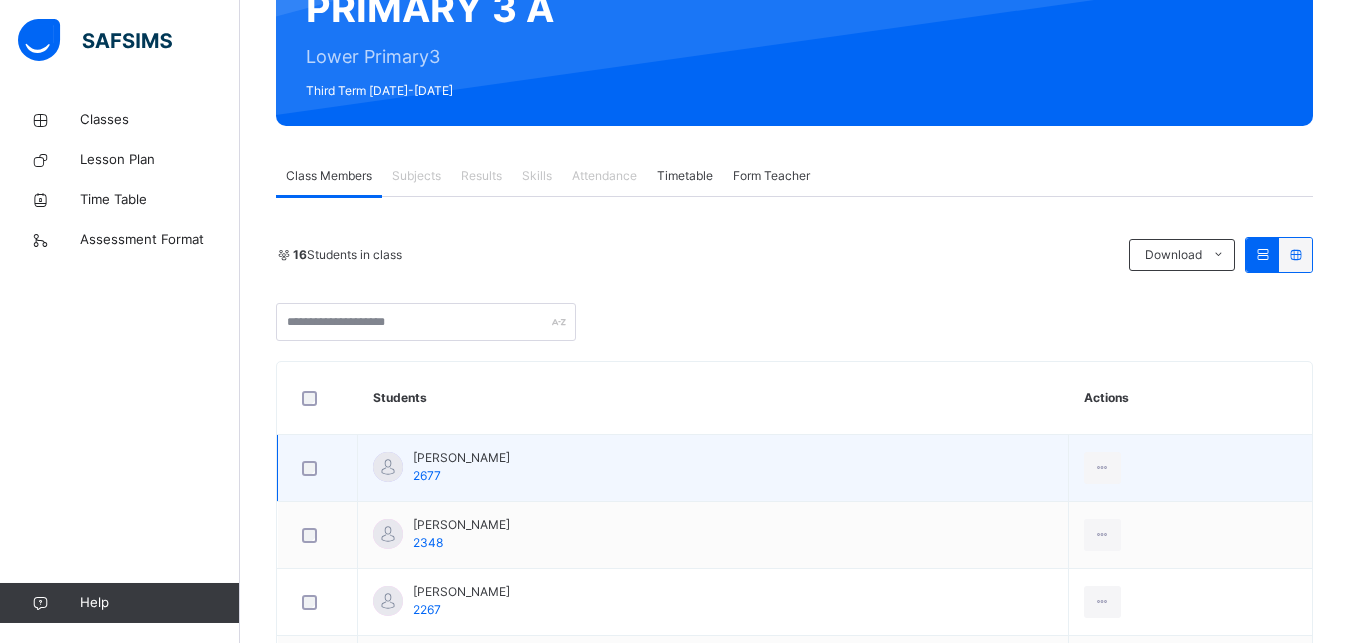 click on "[PERSON_NAME] 2677" at bounding box center [713, 468] 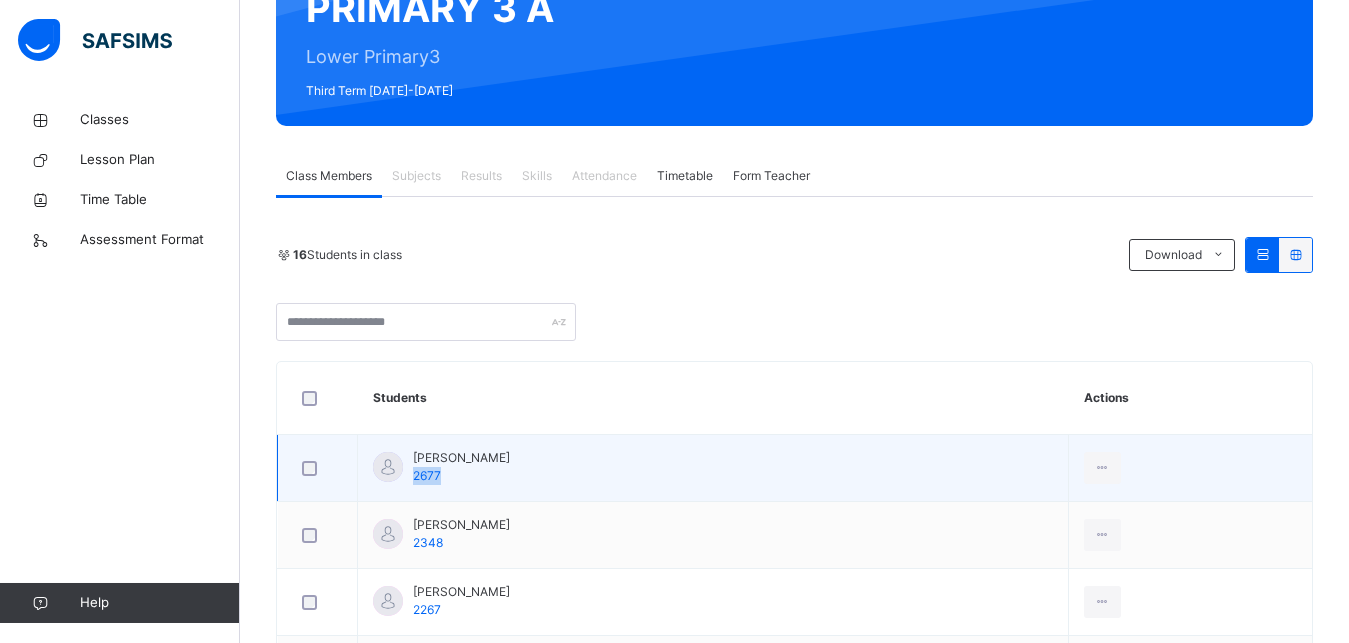 click on "[PERSON_NAME] 2677" at bounding box center [713, 468] 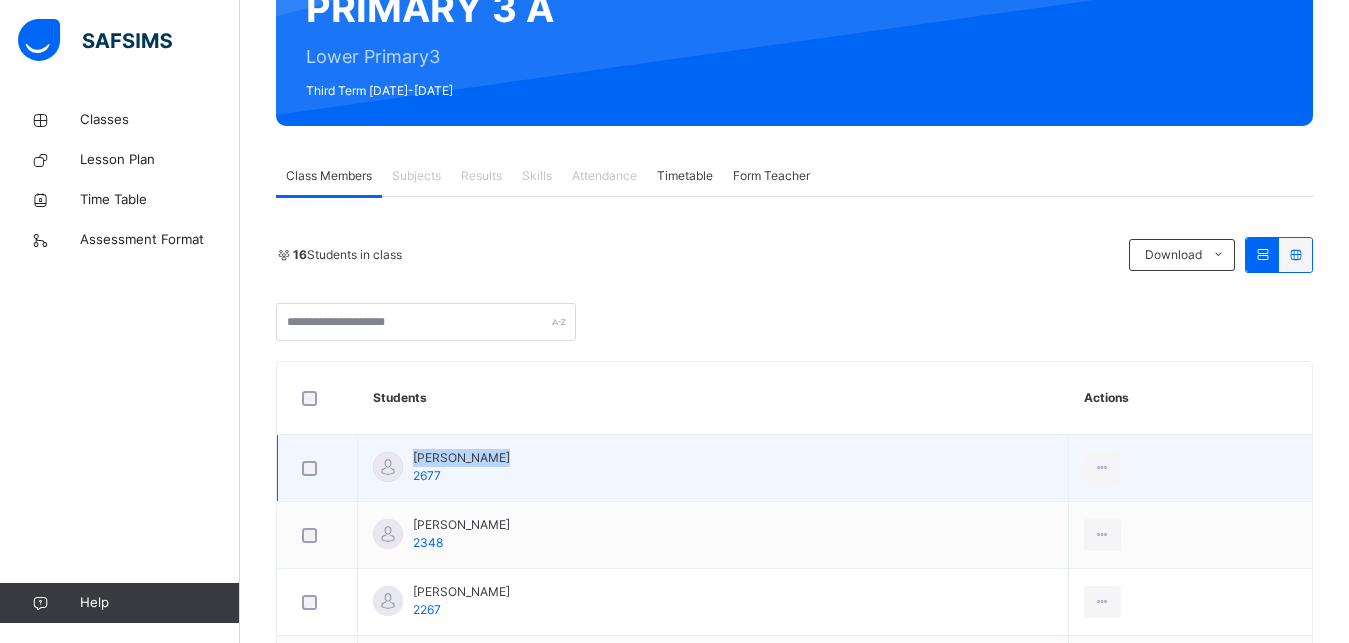 click on "[PERSON_NAME] 2677" at bounding box center [713, 468] 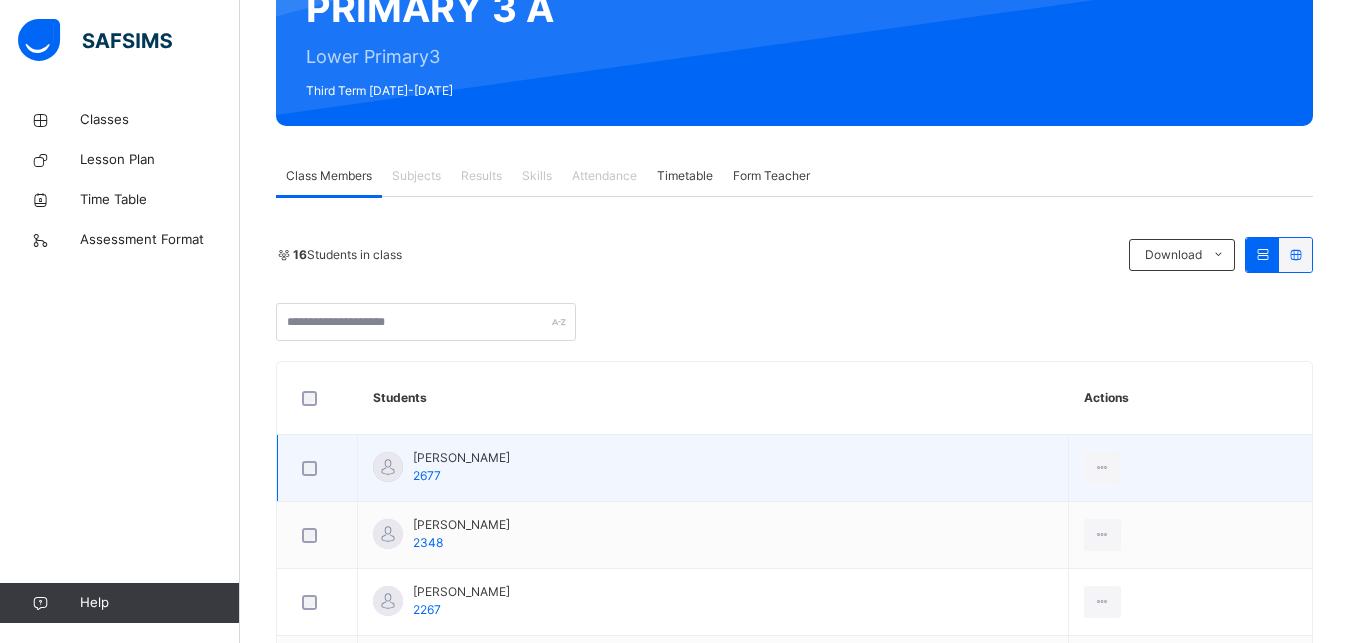 click on "[PERSON_NAME] 2677" at bounding box center (713, 468) 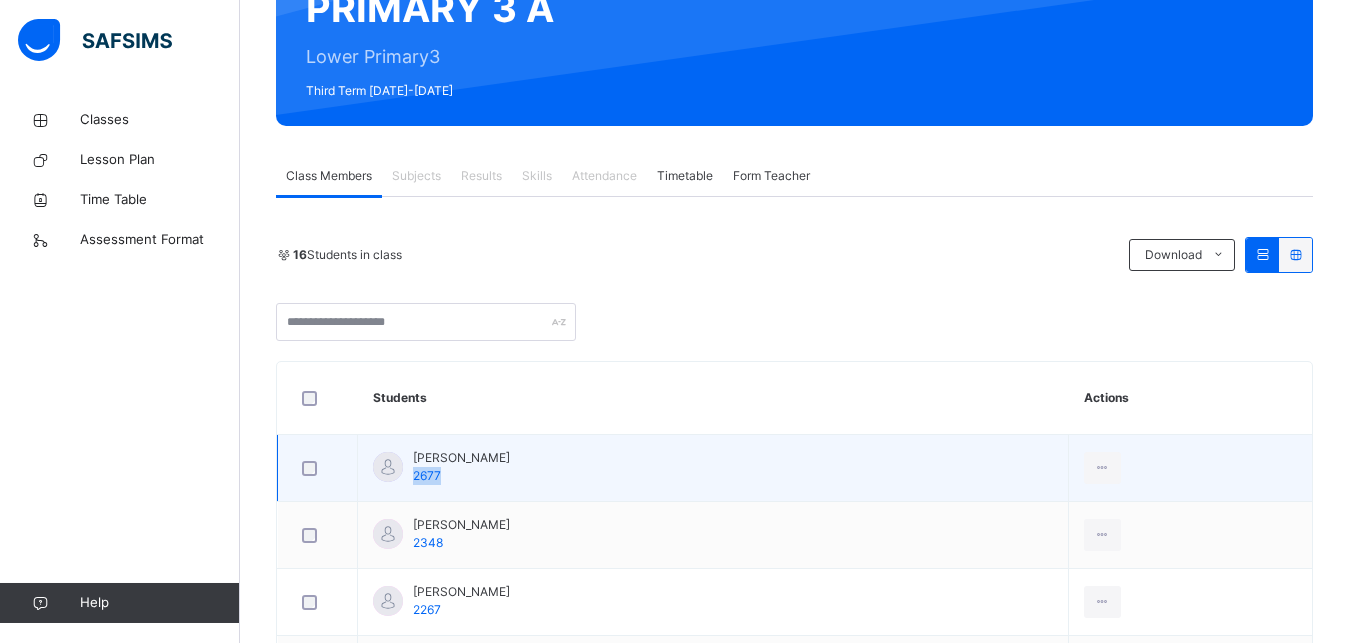 click on "[PERSON_NAME] 2677" at bounding box center [713, 468] 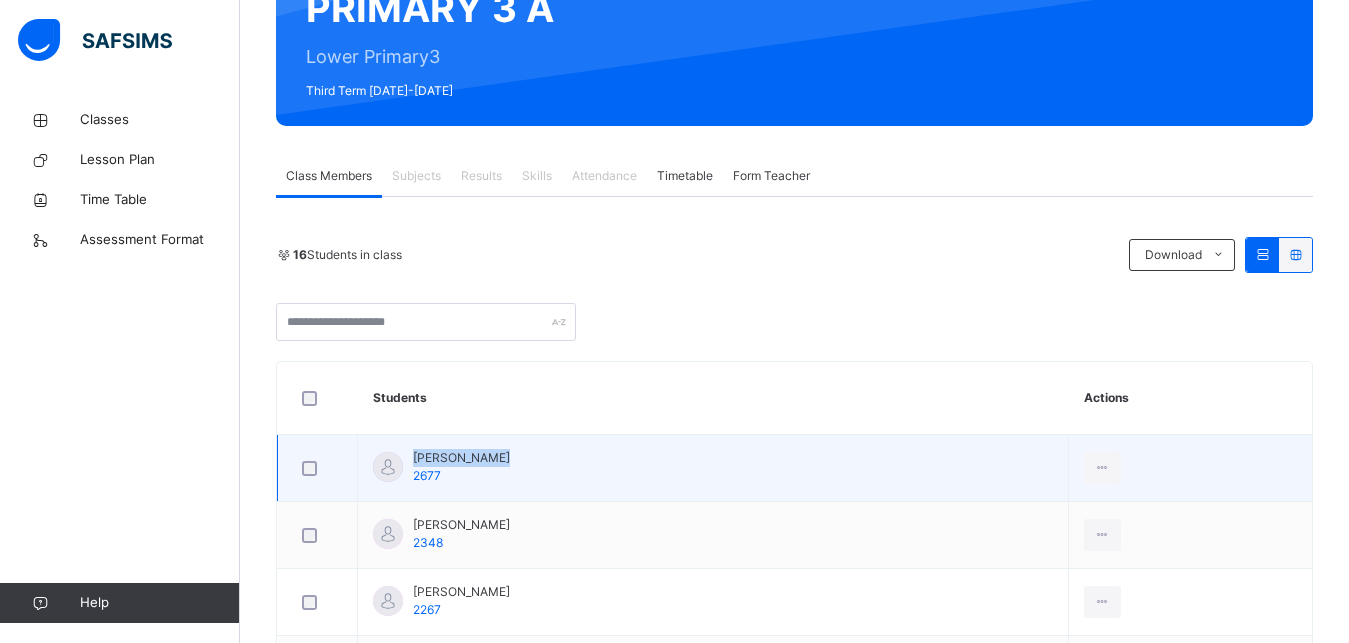 click on "[PERSON_NAME] 2677" at bounding box center (713, 468) 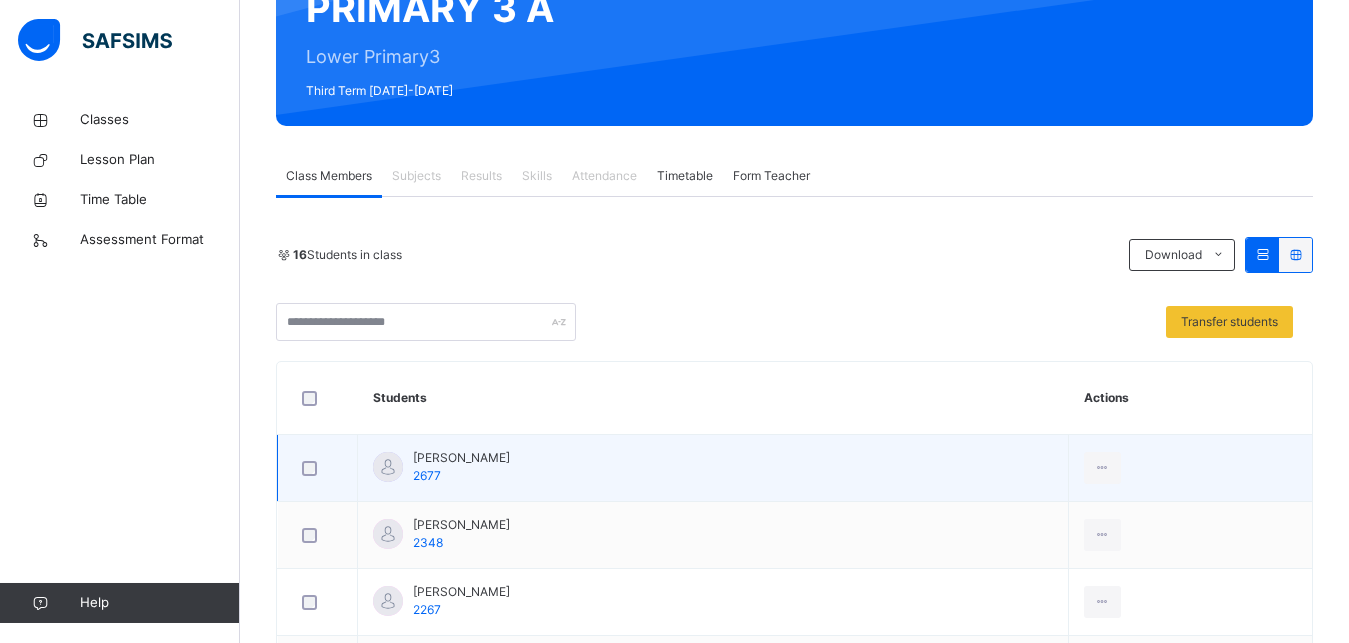 click on "[PERSON_NAME] 2677" at bounding box center [713, 468] 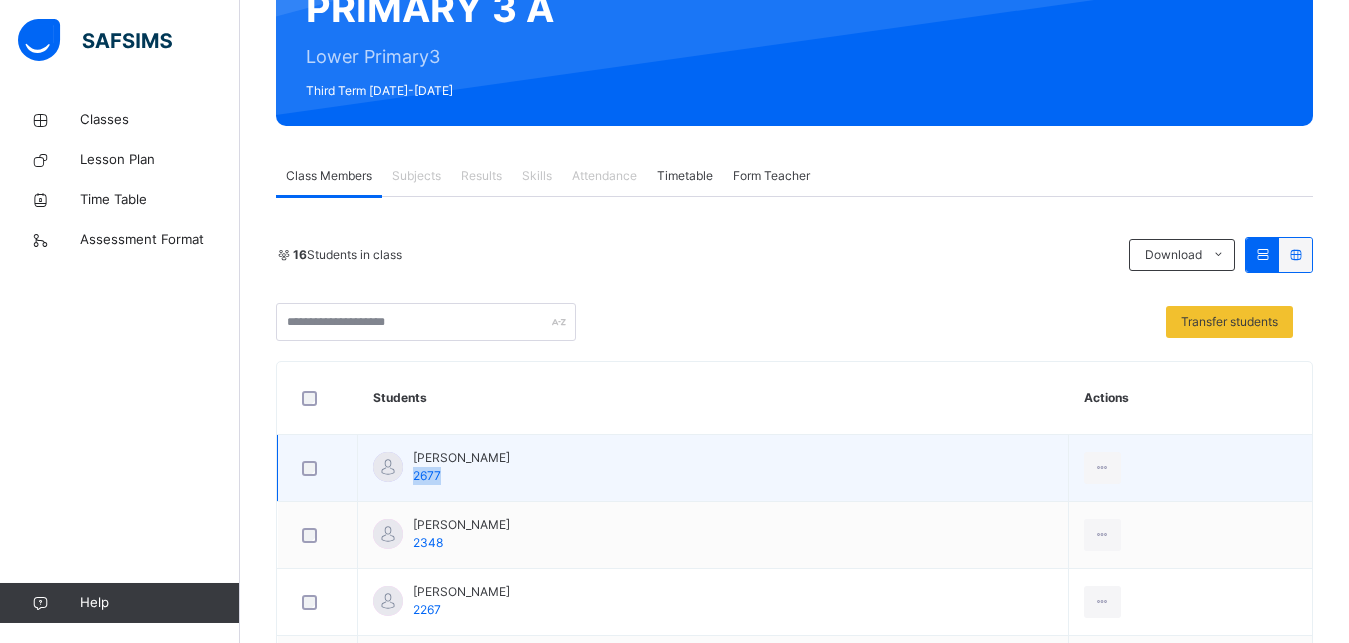 click on "[PERSON_NAME] 2677" at bounding box center [713, 468] 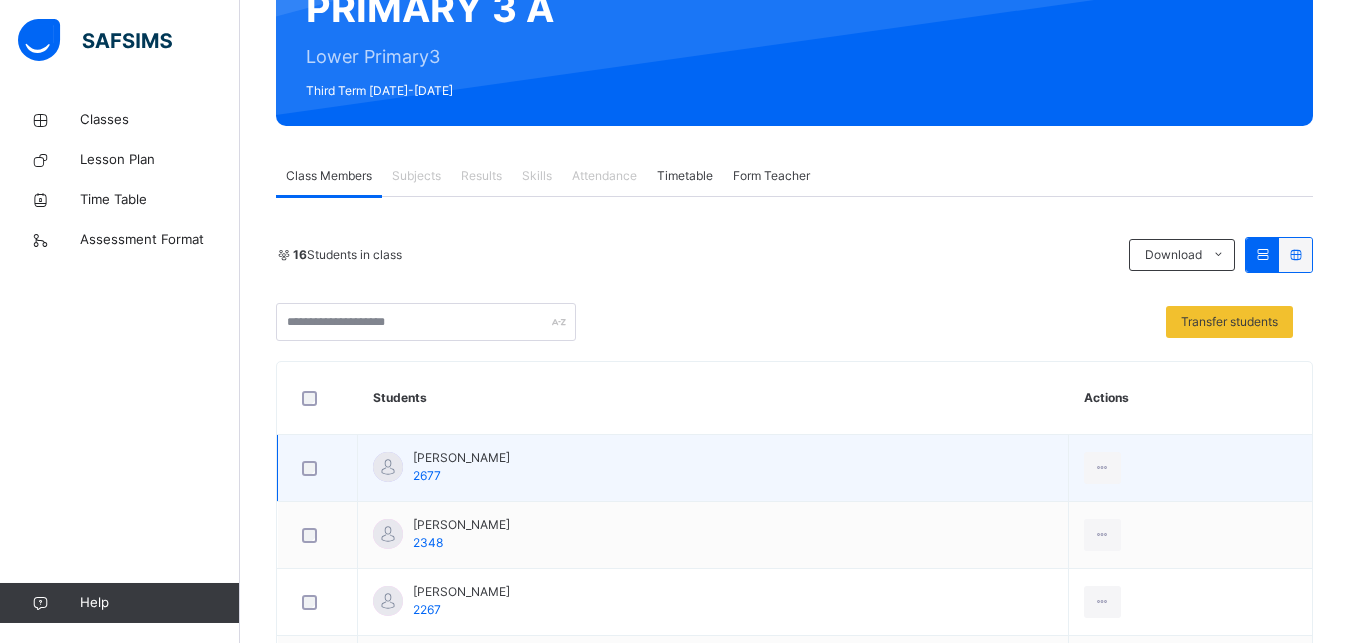 click on "[PERSON_NAME] 2677" at bounding box center (713, 468) 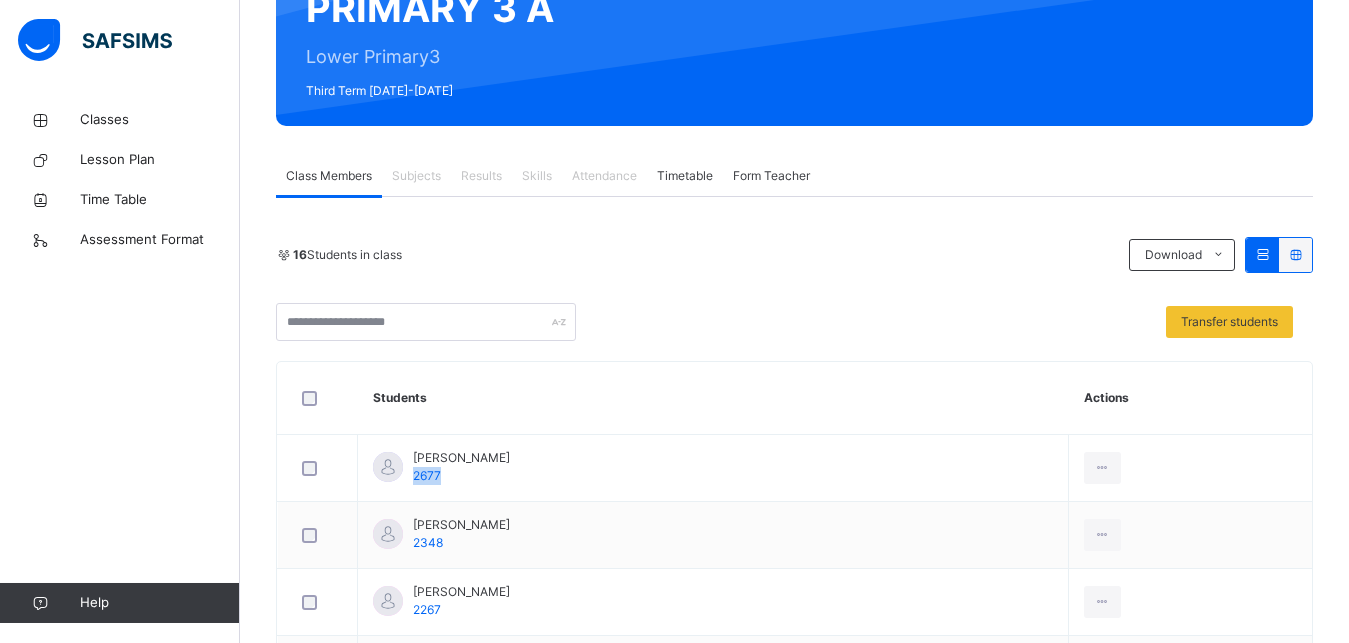 click on "Subjects" at bounding box center [416, 176] 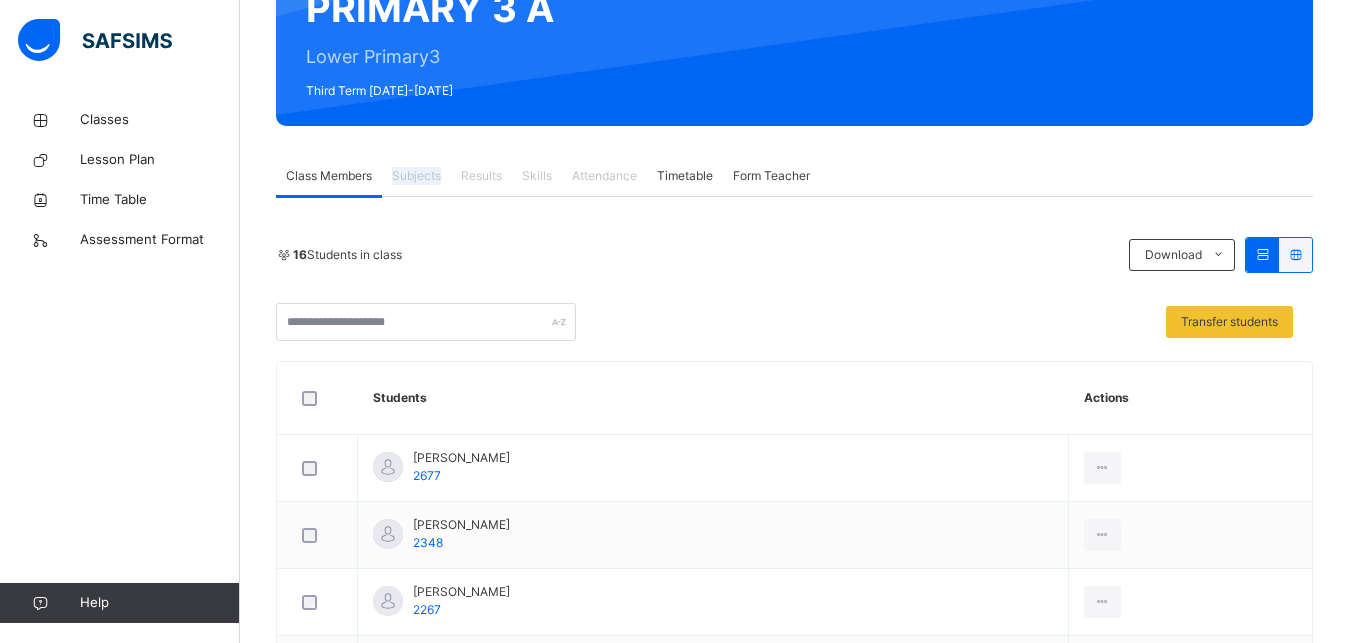 click on "Subjects" at bounding box center (416, 176) 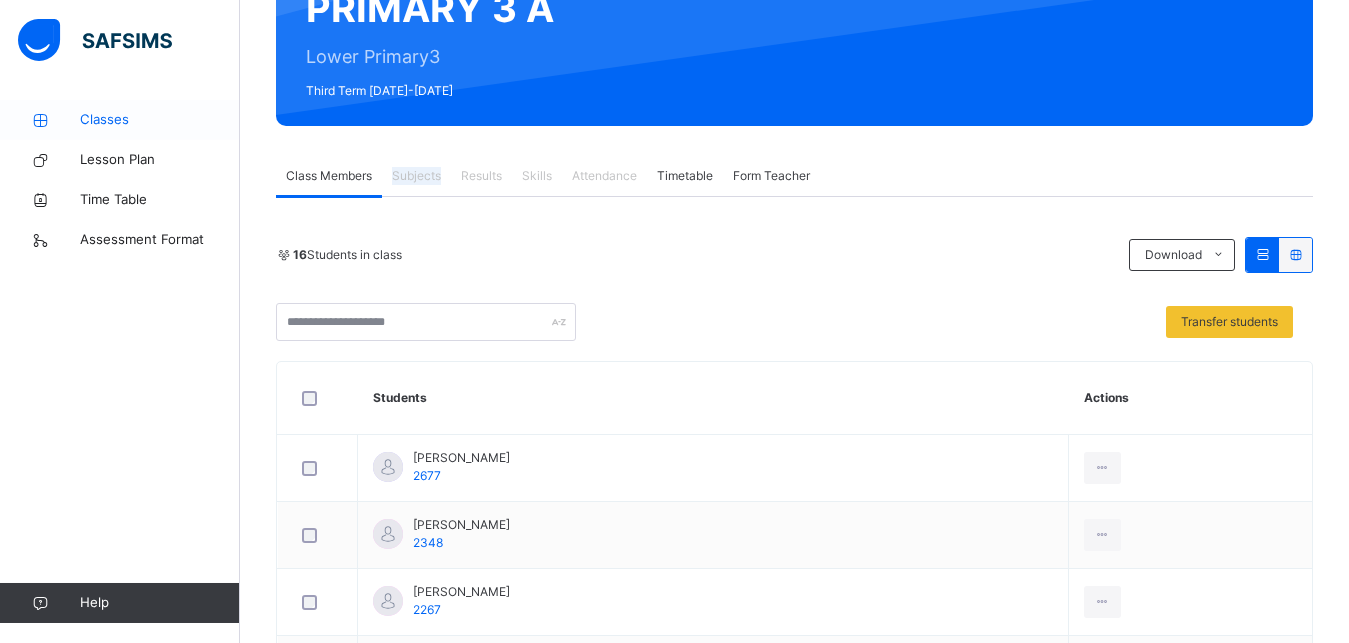 click on "Classes" at bounding box center [160, 120] 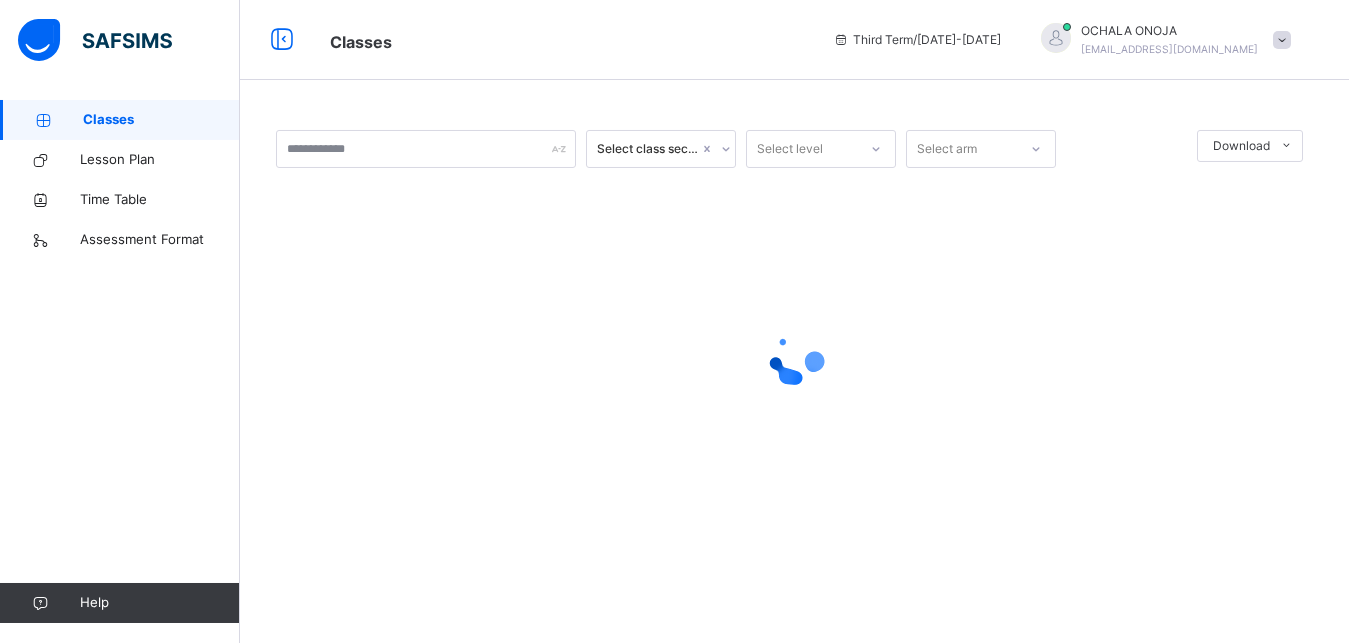 scroll, scrollTop: 0, scrollLeft: 0, axis: both 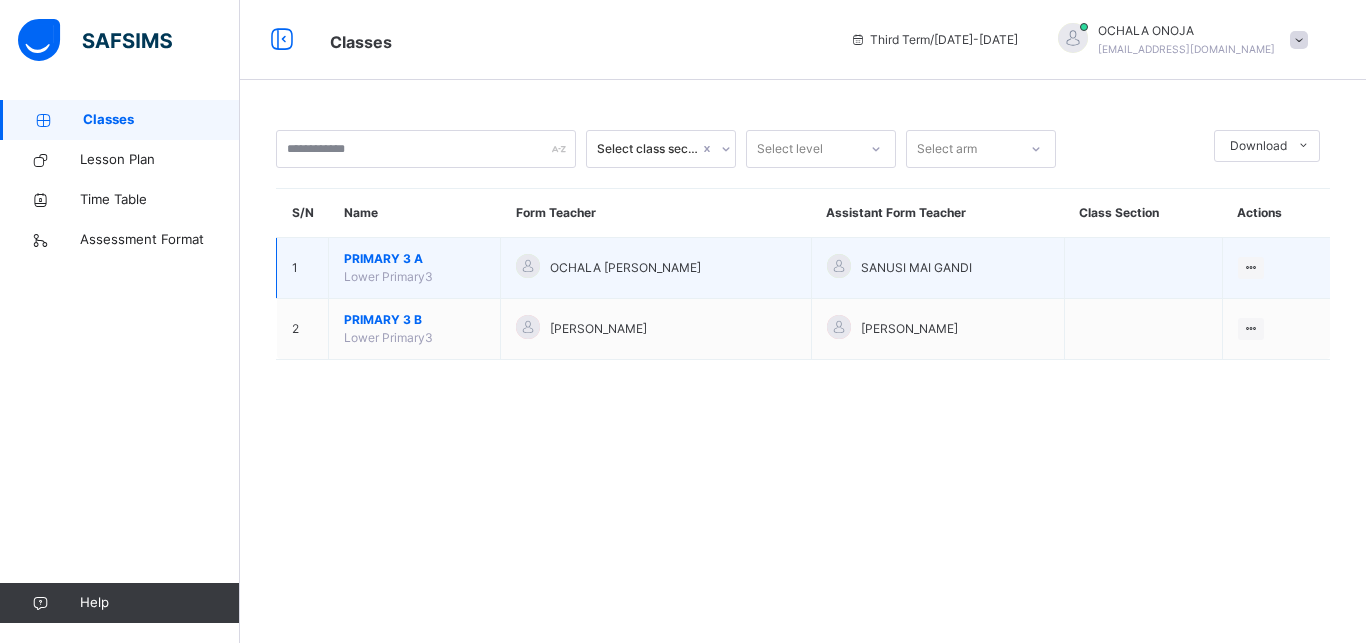 click on "PRIMARY 3   A   Lower Primary3" at bounding box center [415, 268] 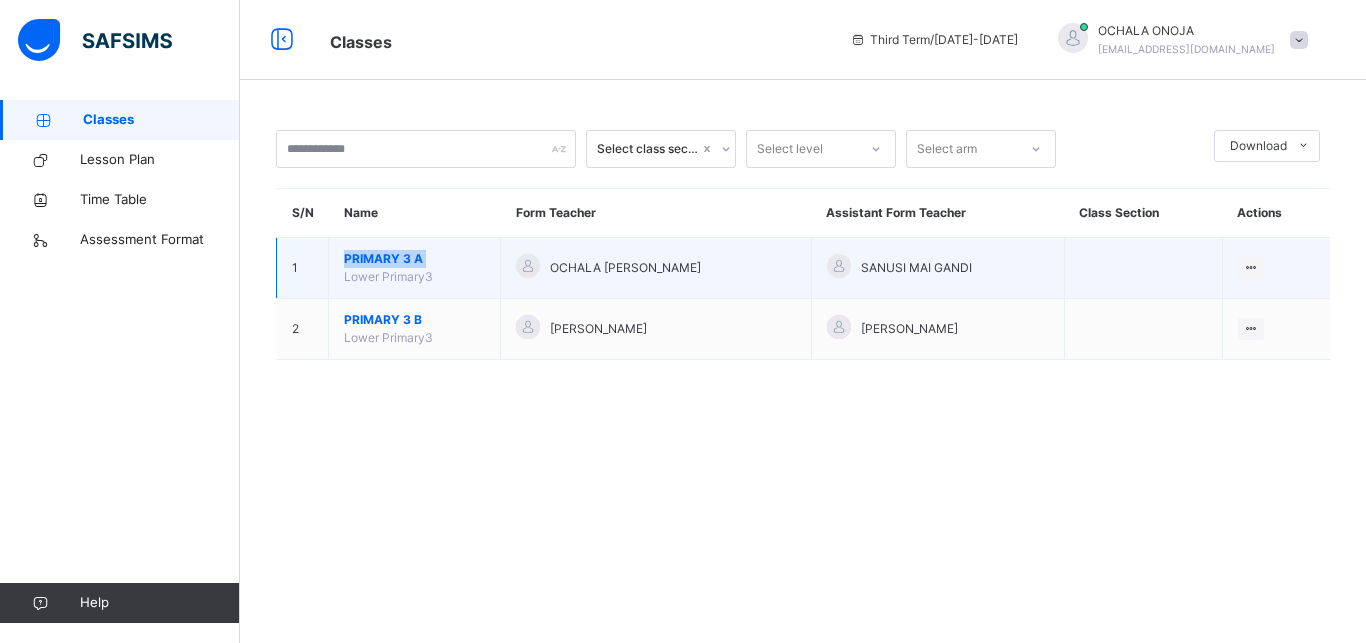 click on "PRIMARY 3   A   Lower Primary3" at bounding box center (415, 268) 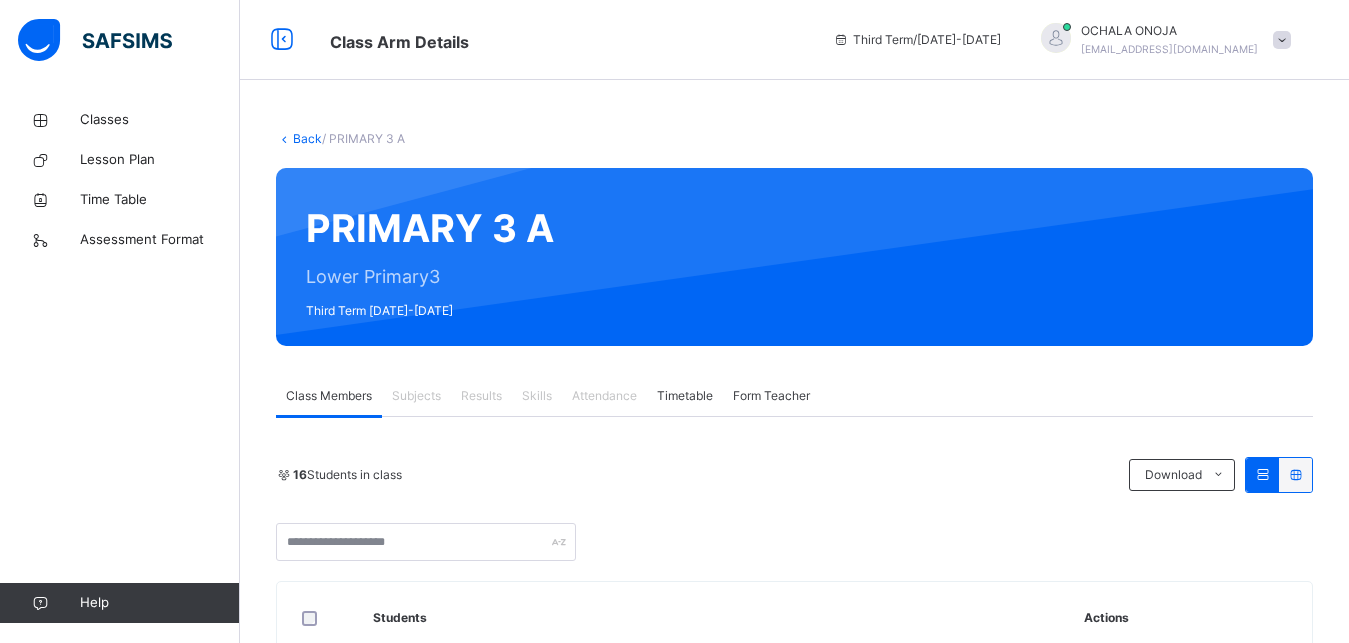 click on "Attendance" at bounding box center (604, 396) 